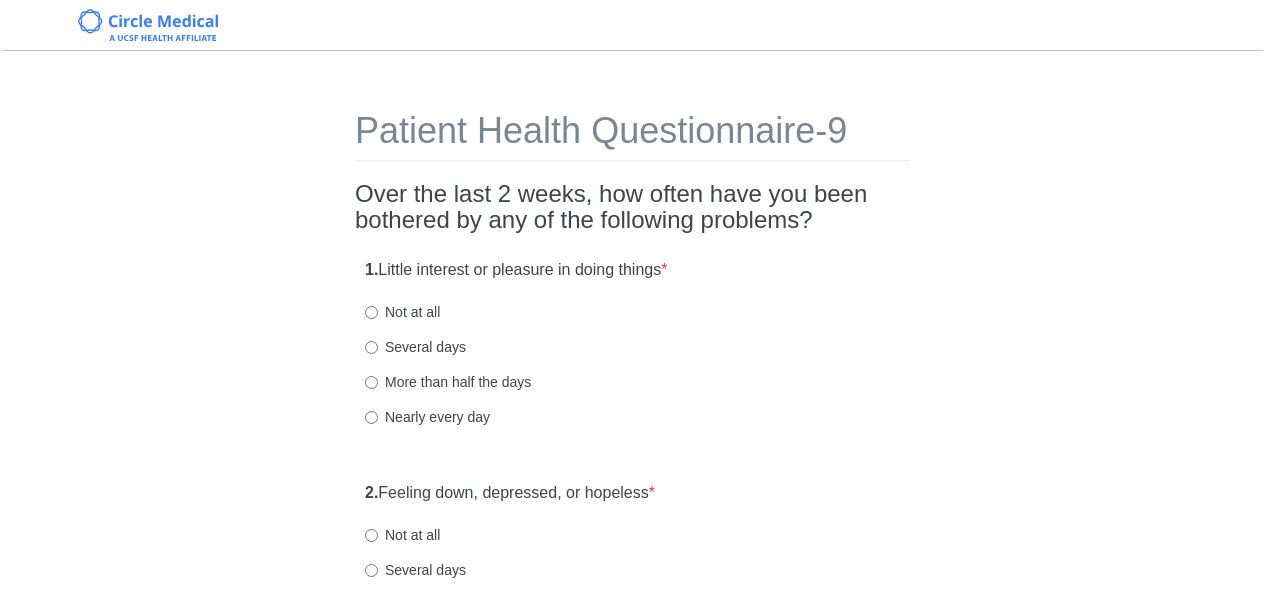 scroll, scrollTop: 0, scrollLeft: 0, axis: both 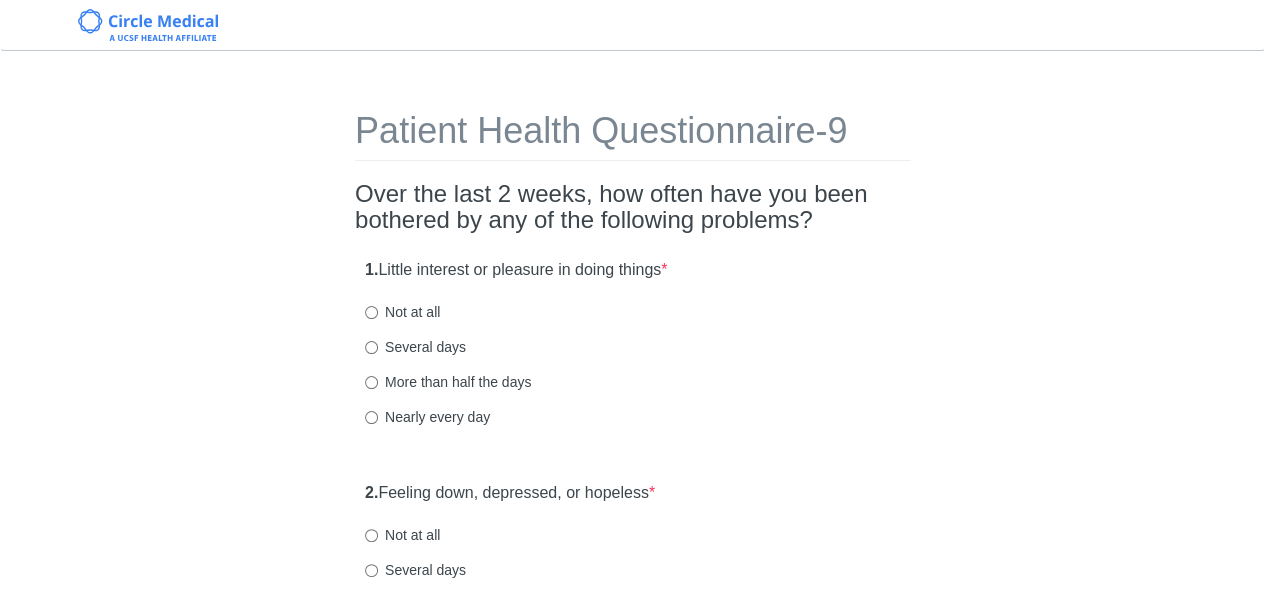 click on "Patient Health Questionnaire-9 Over the last 2 weeks, how often have you been bothered by any of the following problems? 1.  Little interest or pleasure in doing things  * Not at all Several days More than half the days Nearly every day 2.  Feeling down, depressed, or hopeless  * Not at all Several days More than half the days Nearly every day 3.  Trouble falling or staying asleep, or sleeping too much  * Not at all Several days More than half the days Nearly every day 4.  Feeling tired or having little energy  * Not at all Several days More than half the days Nearly every day 5.  Poor appetite or overeating  * Not at all Several days More than half the days Nearly every day 6.  Feeling bad about yourself or that you are a failure or have let yourself or your family down  * Not at all Several days More than half the days Nearly every day 7.  Trouble concentrating on things, such as reading the newspaper or watching television  * Not at all Several days More than half the days Nearly every day 8.   * 9.   *" at bounding box center (633, 1208) 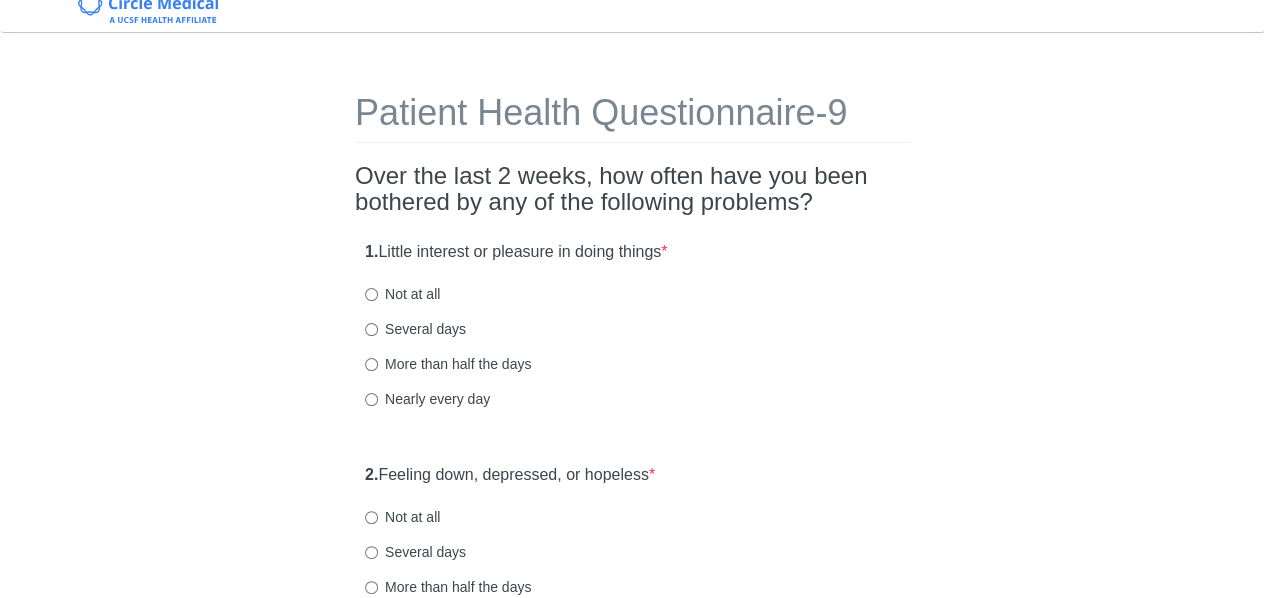 scroll, scrollTop: 21, scrollLeft: 0, axis: vertical 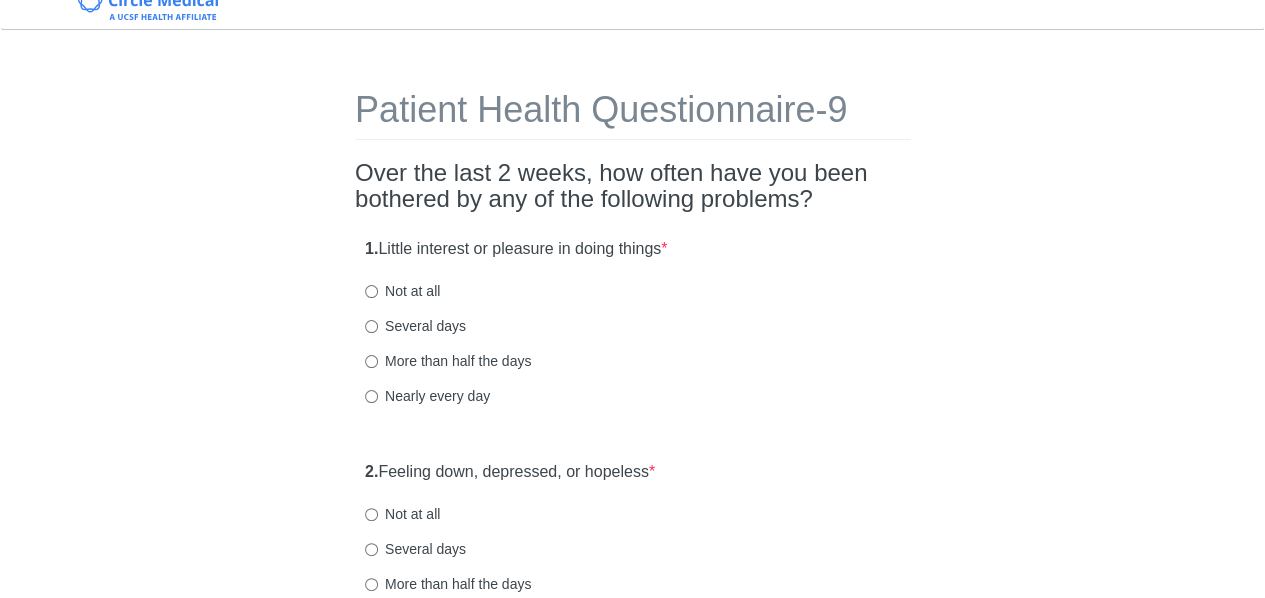 click on "Not at all" at bounding box center (402, 291) 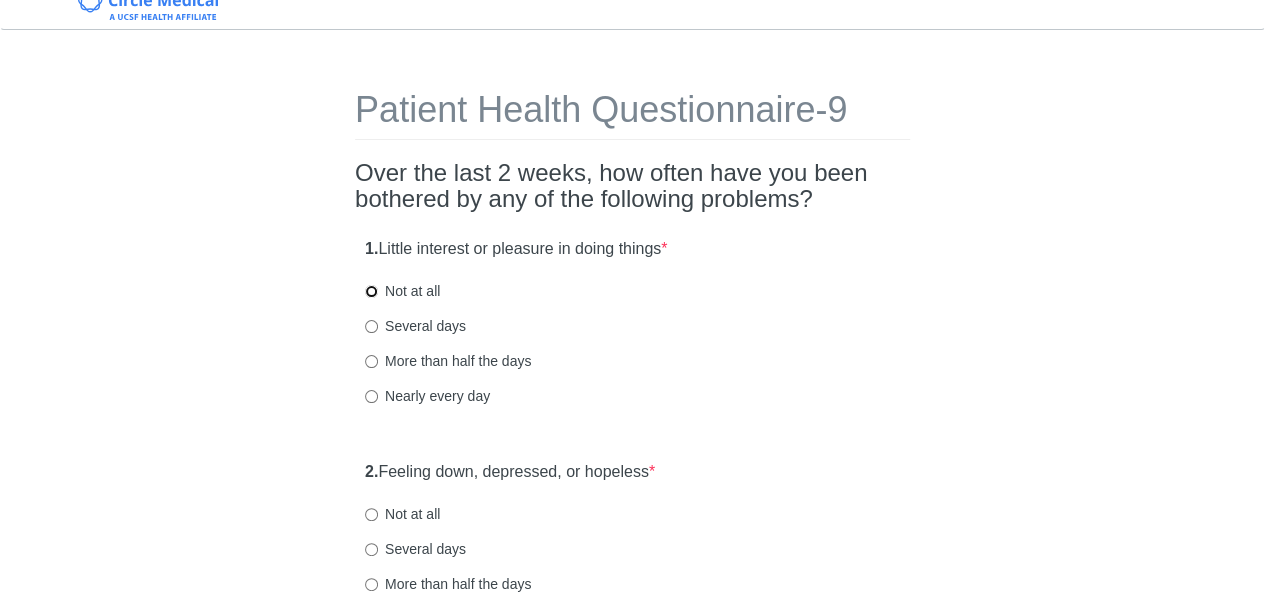 click on "Not at all" at bounding box center [371, 291] 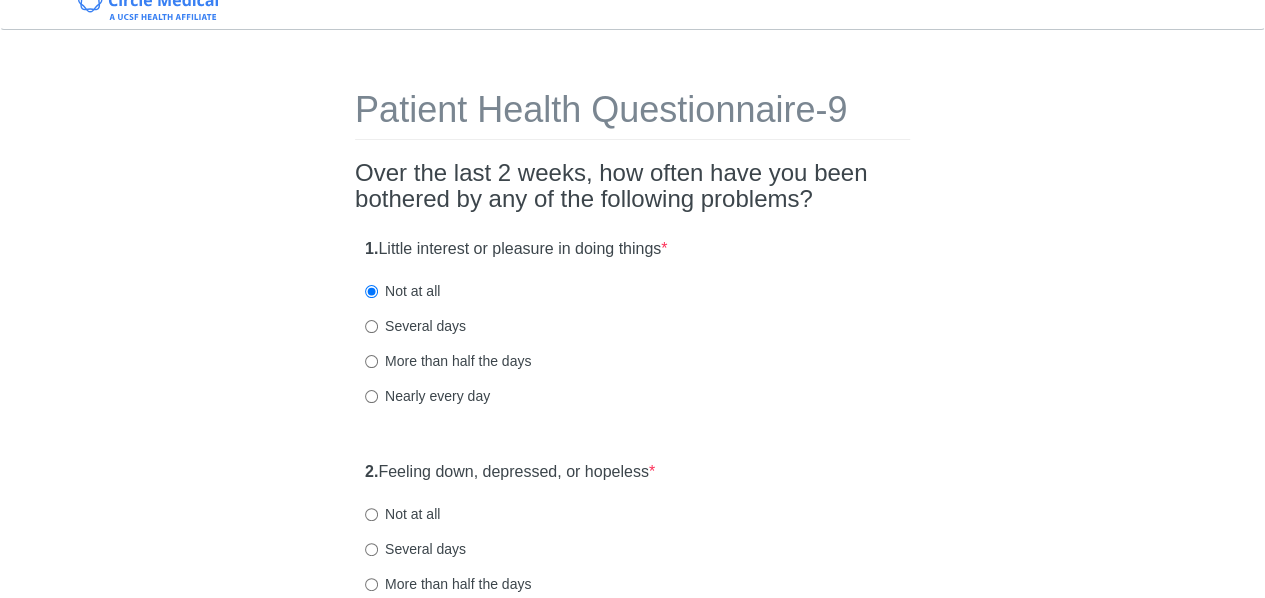 click on "Patient Health Questionnaire-9 Over the last 2 weeks, how often have you been bothered by any of the following problems? 1.  Little interest or pleasure in doing things  * Not at all Several days More than half the days Nearly every day 2.  Feeling down, depressed, or hopeless  * Not at all Several days More than half the days Nearly every day 3.  Trouble falling or staying asleep, or sleeping too much  * Not at all Several days More than half the days Nearly every day 4.  Feeling tired or having little energy  * Not at all Several days More than half the days Nearly every day 5.  Poor appetite or overeating  * Not at all Several days More than half the days Nearly every day 6.  Feeling bad about yourself or that you are a failure or have let yourself or your family down  * Not at all Several days More than half the days Nearly every day 7.  Trouble concentrating on things, such as reading the newspaper or watching television  * Not at all Several days More than half the days Nearly every day 8.   * 9.   *" at bounding box center [633, 1187] 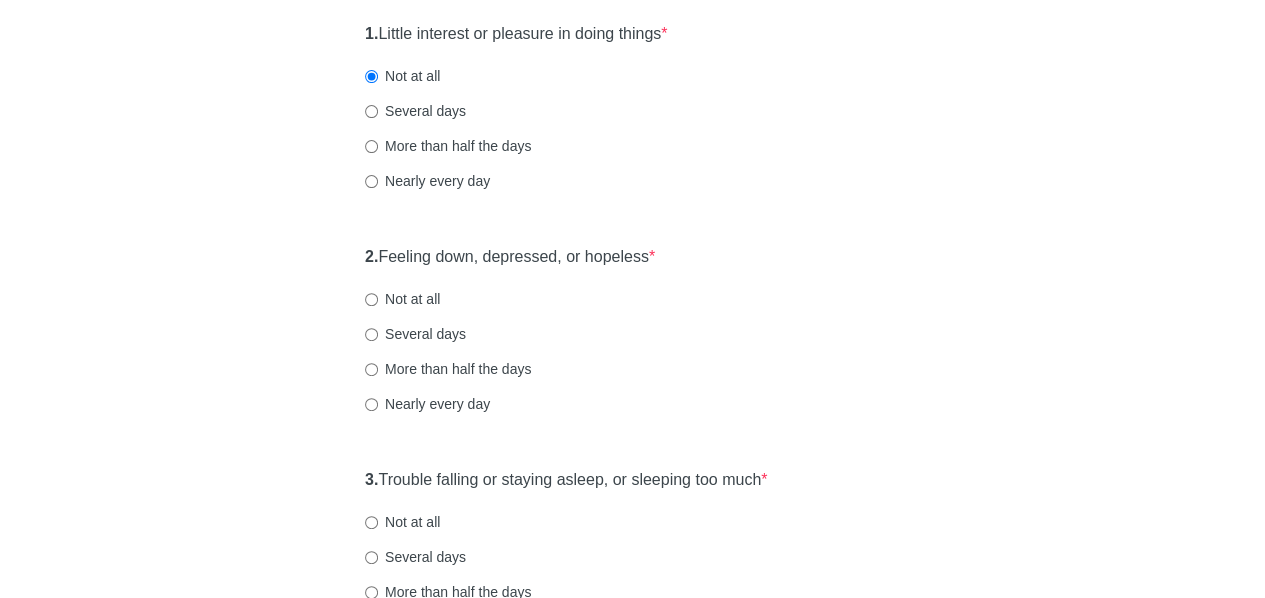 scroll, scrollTop: 245, scrollLeft: 0, axis: vertical 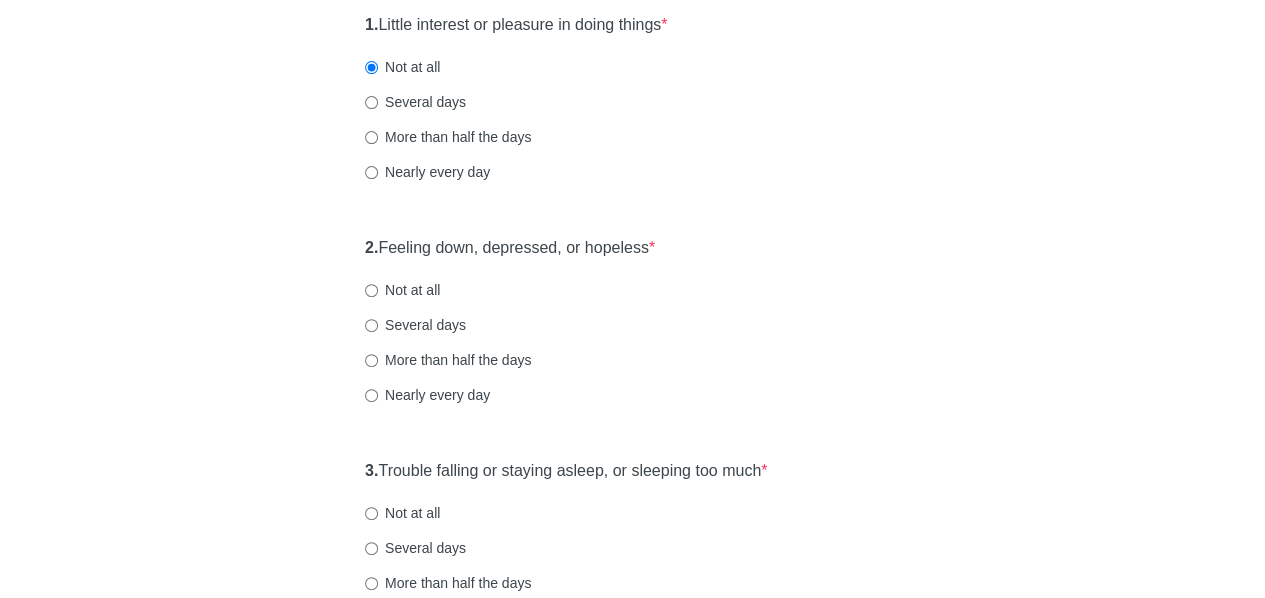 click on "Patient Health Questionnaire-9 Over the last 2 weeks, how often have you been bothered by any of the following problems? 1.  Little interest or pleasure in doing things  * Not at all Several days More than half the days Nearly every day 2.  Feeling down, depressed, or hopeless  * Not at all Several days More than half the days Nearly every day 3.  Trouble falling or staying asleep, or sleeping too much  * Not at all Several days More than half the days Nearly every day 4.  Feeling tired or having little energy  * Not at all Several days More than half the days Nearly every day 5.  Poor appetite or overeating  * Not at all Several days More than half the days Nearly every day 6.  Feeling bad about yourself or that you are a failure or have let yourself or your family down  * Not at all Several days More than half the days Nearly every day 7.  Trouble concentrating on things, such as reading the newspaper or watching television  * Not at all Several days More than half the days Nearly every day 8.   * 9.   *" at bounding box center (633, 963) 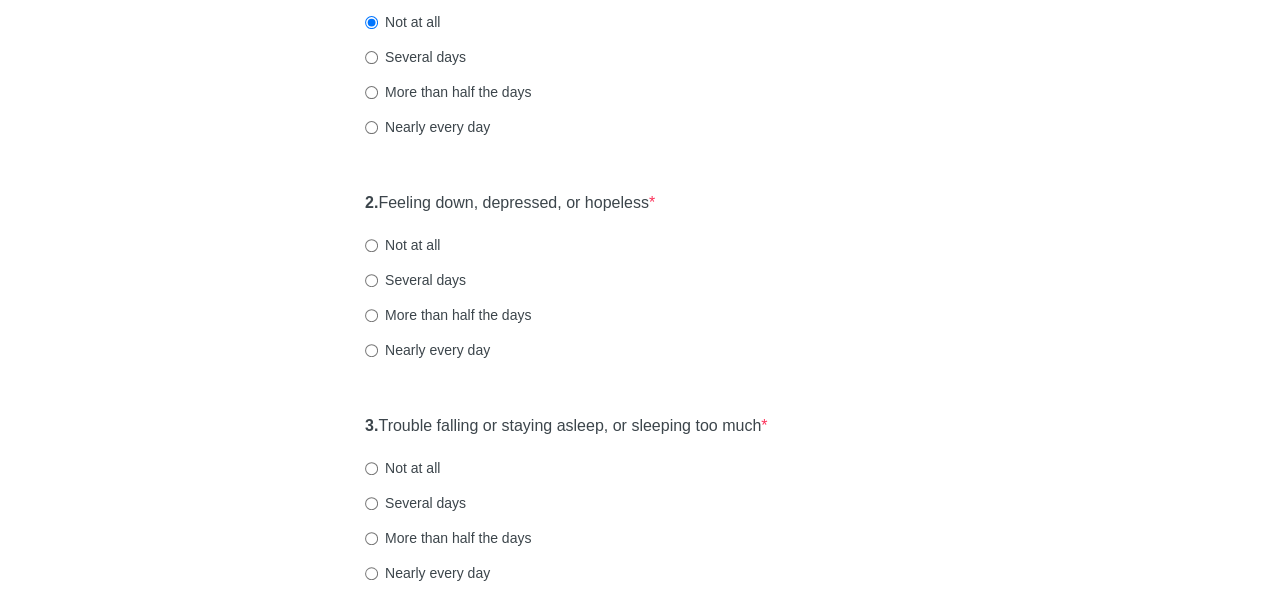 scroll, scrollTop: 297, scrollLeft: 0, axis: vertical 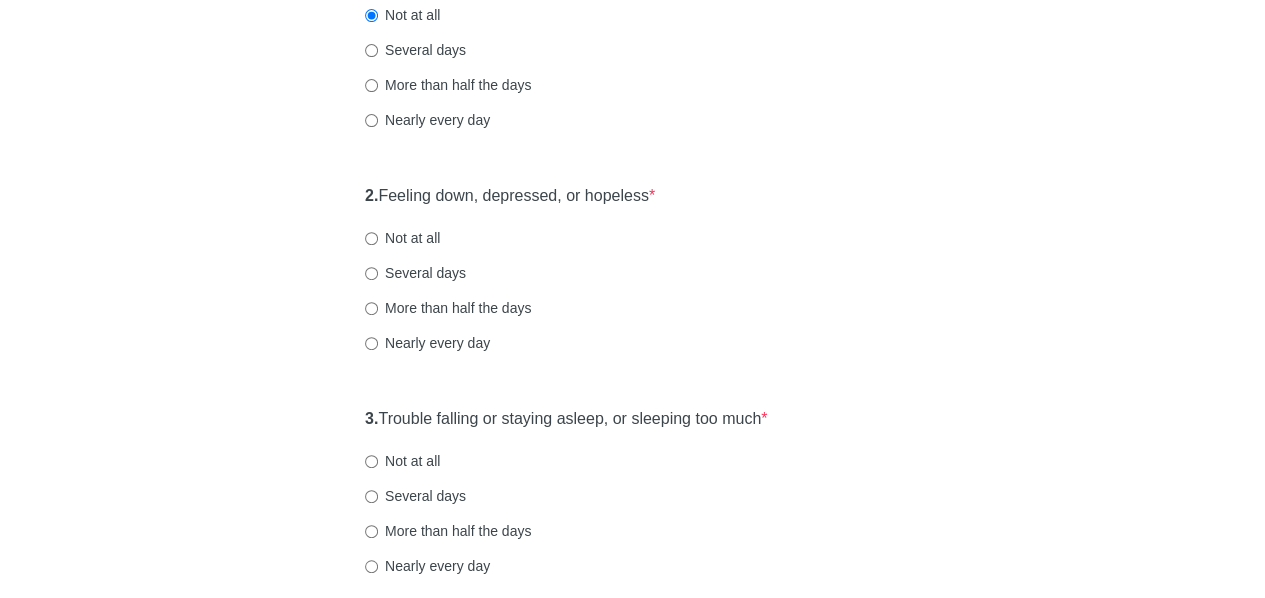 click on "Not at all" at bounding box center (402, 238) 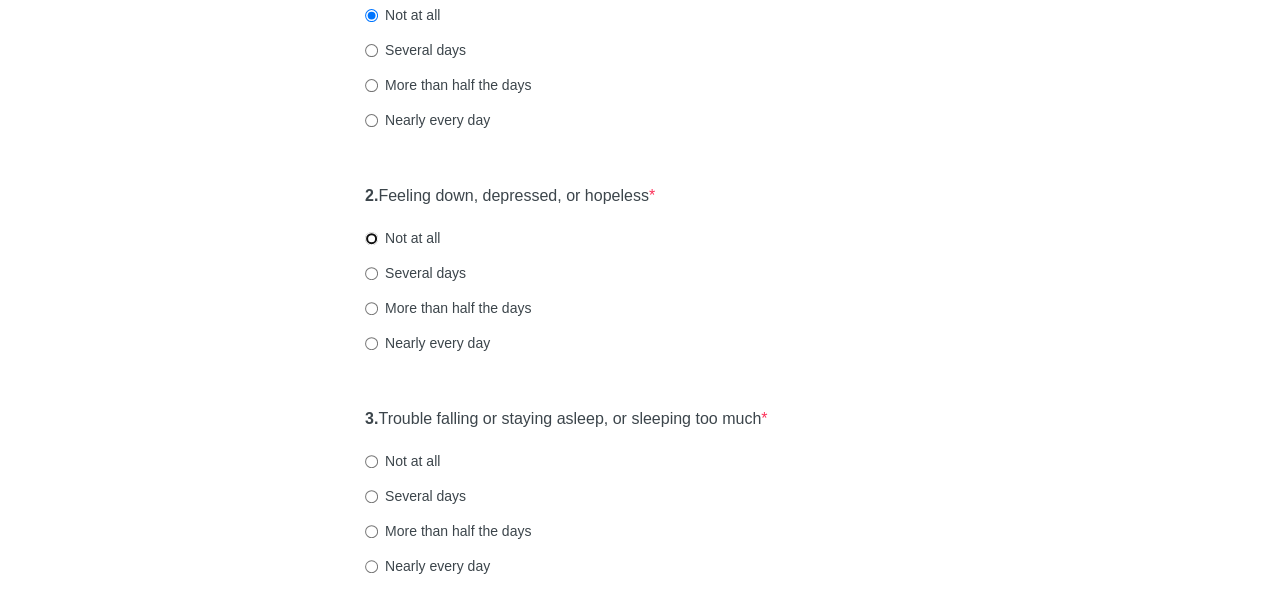 radio on "true" 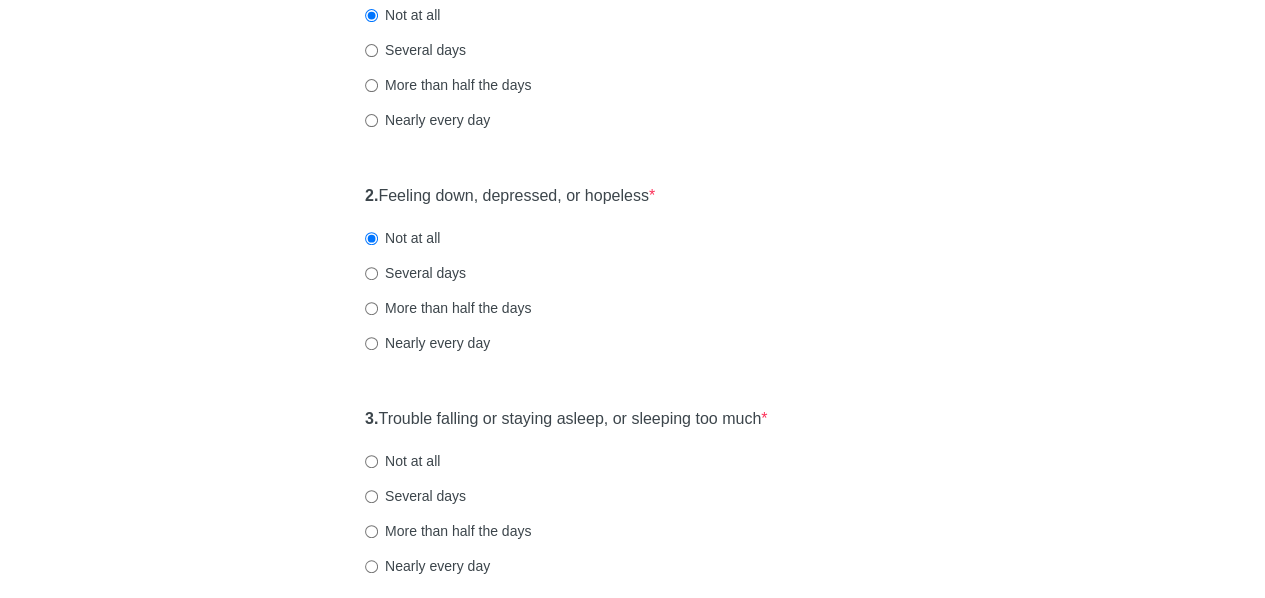 click on "Patient Health Questionnaire-9 Over the last 2 weeks, how often have you been bothered by any of the following problems? 1.  Little interest or pleasure in doing things  * Not at all Several days More than half the days Nearly every day 2.  Feeling down, depressed, or hopeless  * Not at all Several days More than half the days Nearly every day 3.  Trouble falling or staying asleep, or sleeping too much  * Not at all Several days More than half the days Nearly every day 4.  Feeling tired or having little energy  * Not at all Several days More than half the days Nearly every day 5.  Poor appetite or overeating  * Not at all Several days More than half the days Nearly every day 6.  Feeling bad about yourself or that you are a failure or have let yourself or your family down  * Not at all Several days More than half the days Nearly every day 7.  Trouble concentrating on things, such as reading the newspaper or watching television  * Not at all Several days More than half the days Nearly every day 8.   * 9.   *" at bounding box center (633, 911) 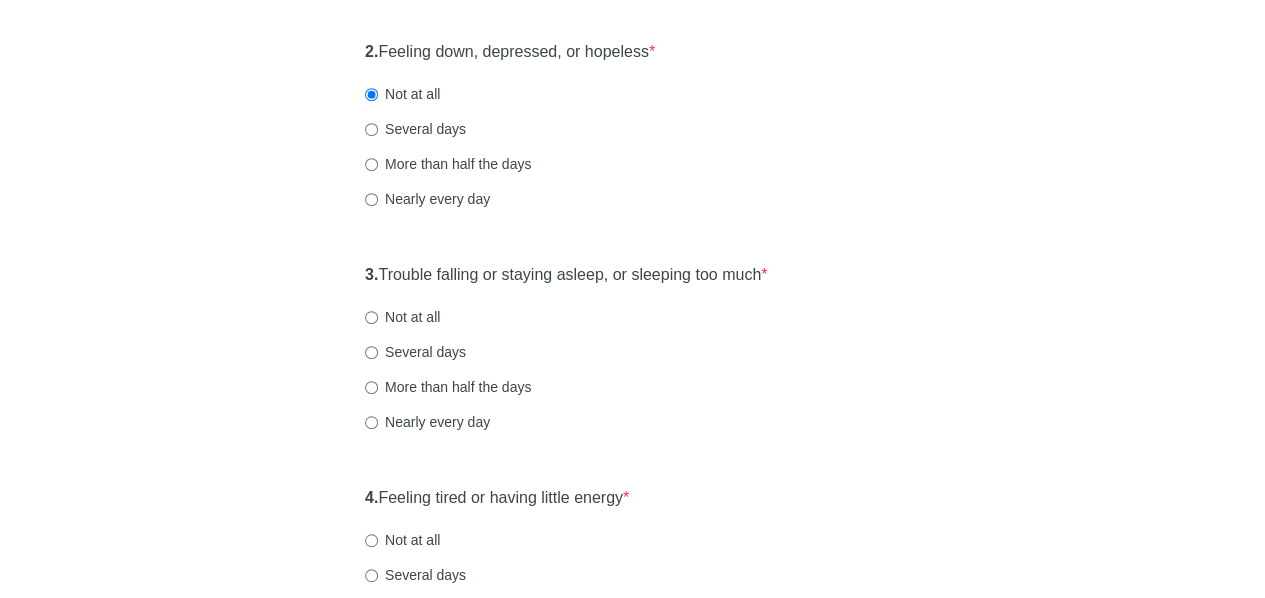 scroll, scrollTop: 458, scrollLeft: 0, axis: vertical 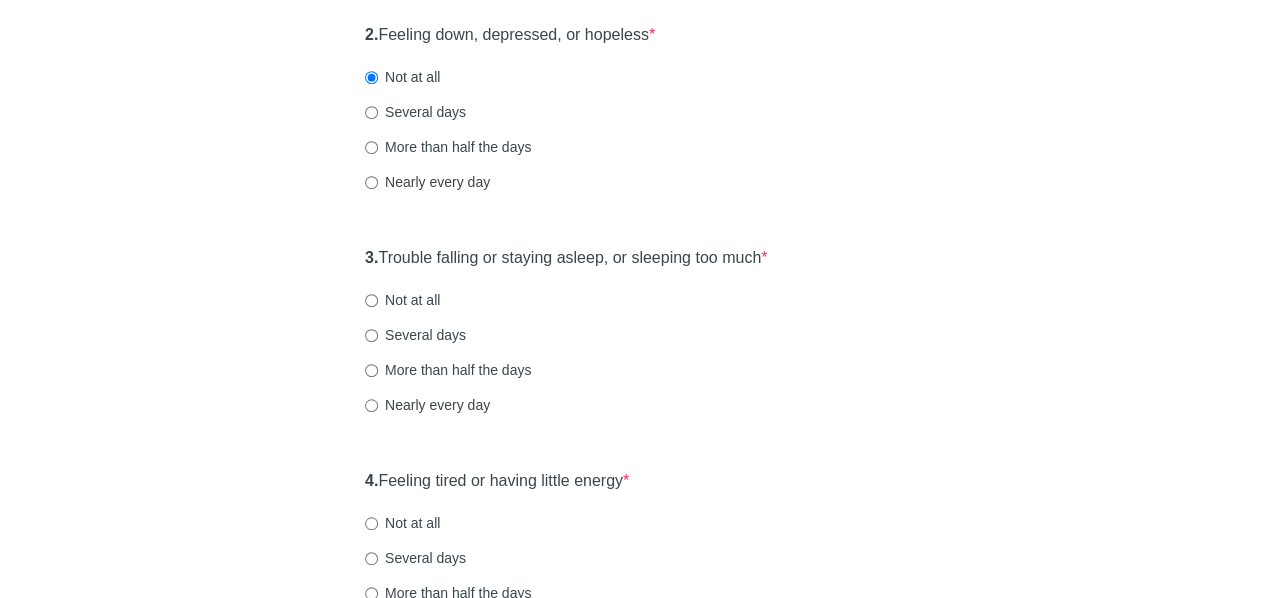 click on "3.  Trouble falling or staying asleep, or sleeping too much  * Not at all Several days More than half the days Nearly every day" at bounding box center [632, 341] 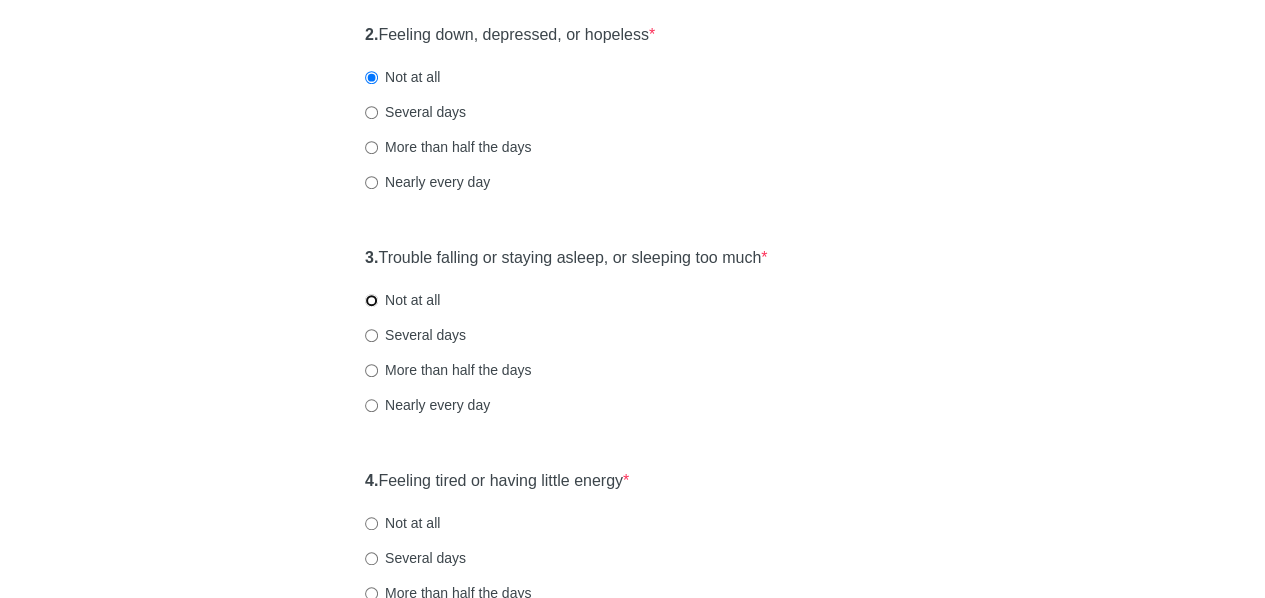 click on "Not at all" at bounding box center [371, 300] 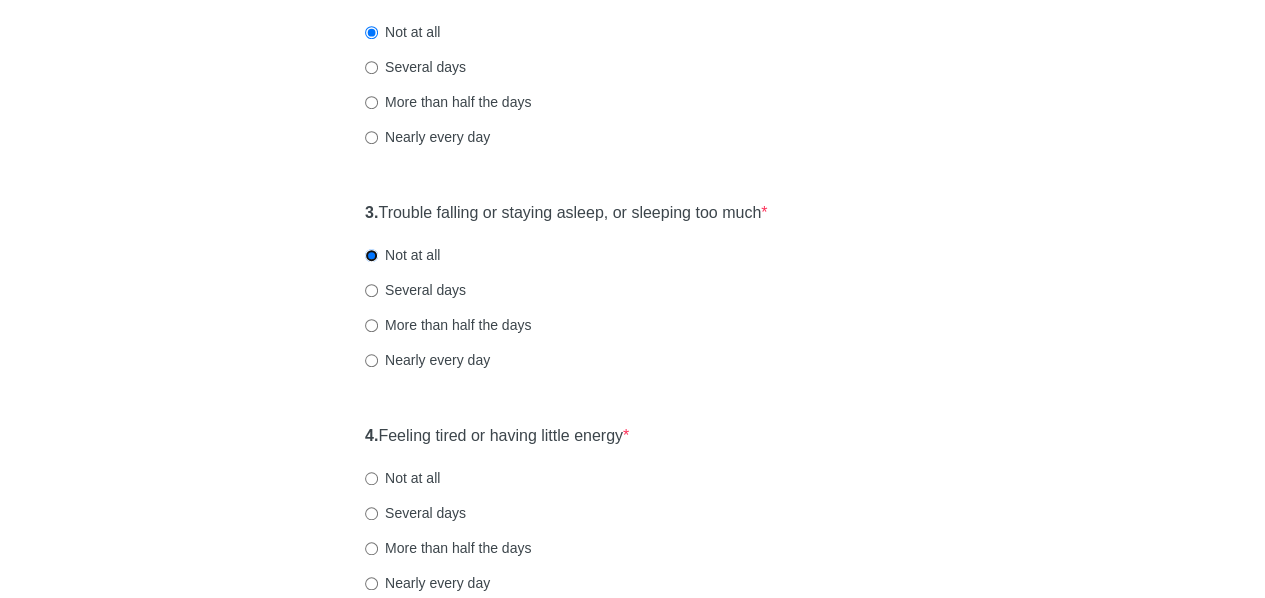 scroll, scrollTop: 534, scrollLeft: 0, axis: vertical 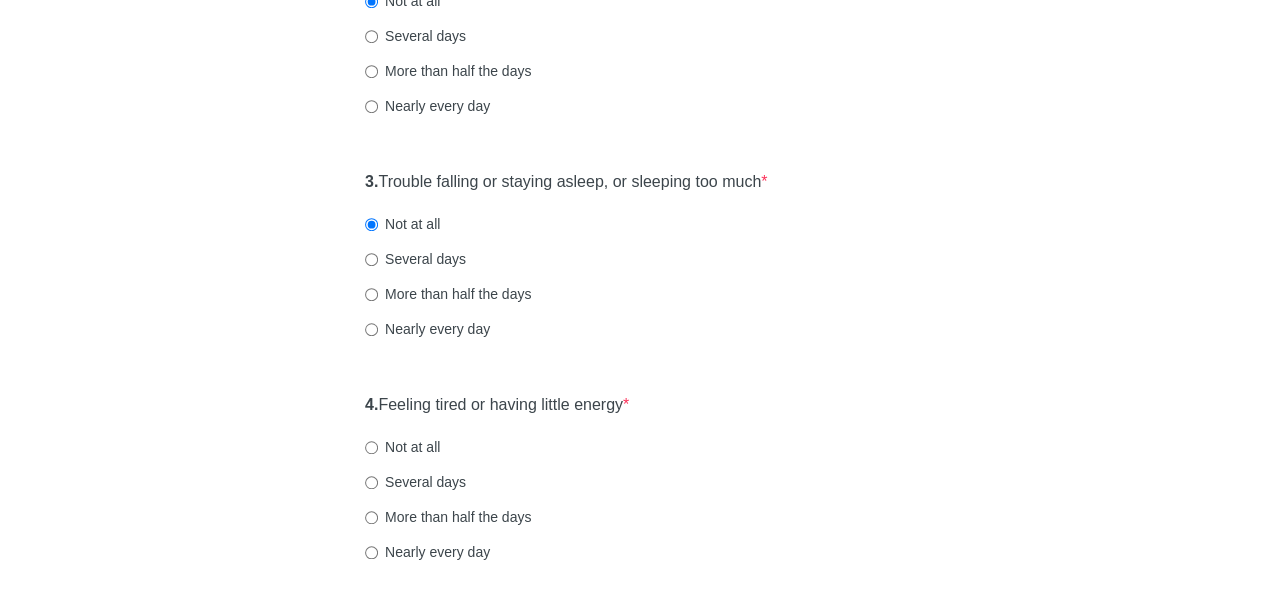 click on "Several days" at bounding box center (415, 259) 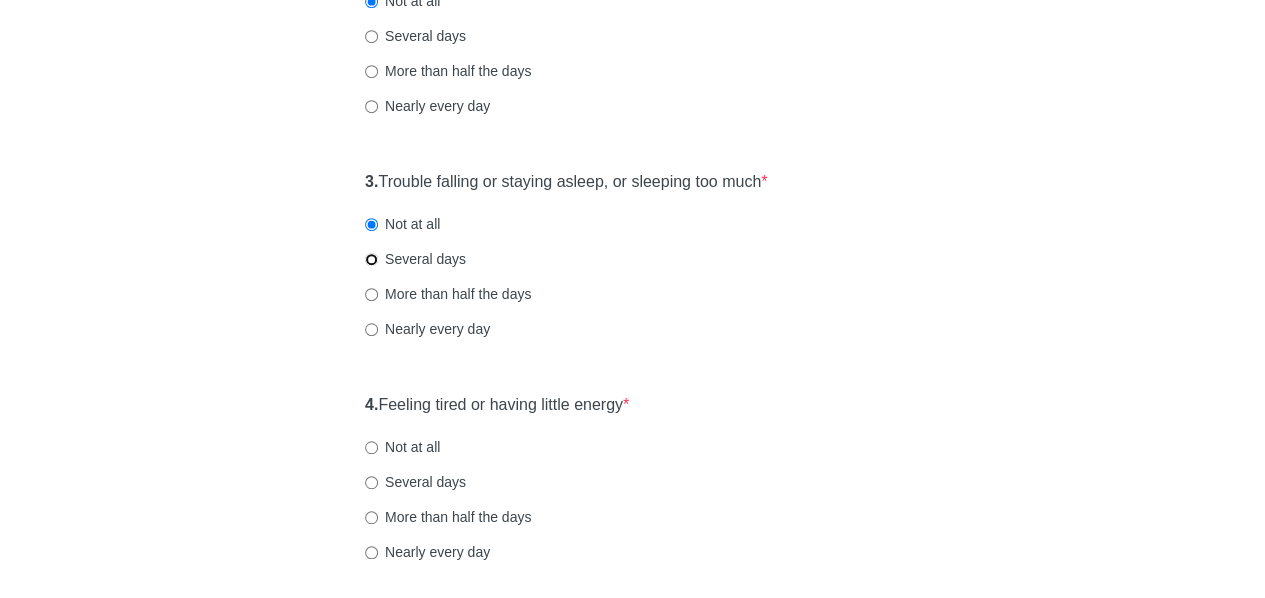 click on "Several days" at bounding box center [371, 259] 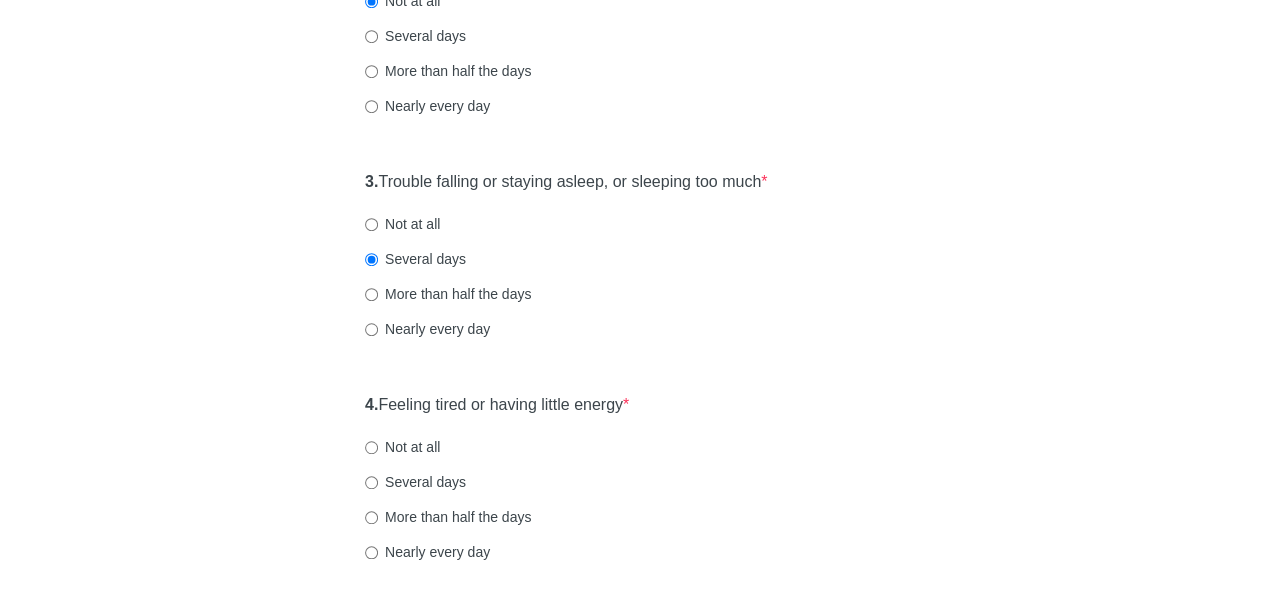 click on "Patient Health Questionnaire-9 Over the last 2 weeks, how often have you been bothered by any of the following problems? 1.  Little interest or pleasure in doing things  * Not at all Several days More than half the days Nearly every day 2.  Feeling down, depressed, or hopeless  * Not at all Several days More than half the days Nearly every day 3.  Trouble falling or staying asleep, or sleeping too much  * Not at all Several days More than half the days Nearly every day 4.  Feeling tired or having little energy  * Not at all Several days More than half the days Nearly every day 5.  Poor appetite or overeating  * Not at all Several days More than half the days Nearly every day 6.  Feeling bad about yourself or that you are a failure or have let yourself or your family down  * Not at all Several days More than half the days Nearly every day 7.  Trouble concentrating on things, such as reading the newspaper or watching television  * Not at all Several days More than half the days Nearly every day 8.   * 9.   *" at bounding box center (633, 674) 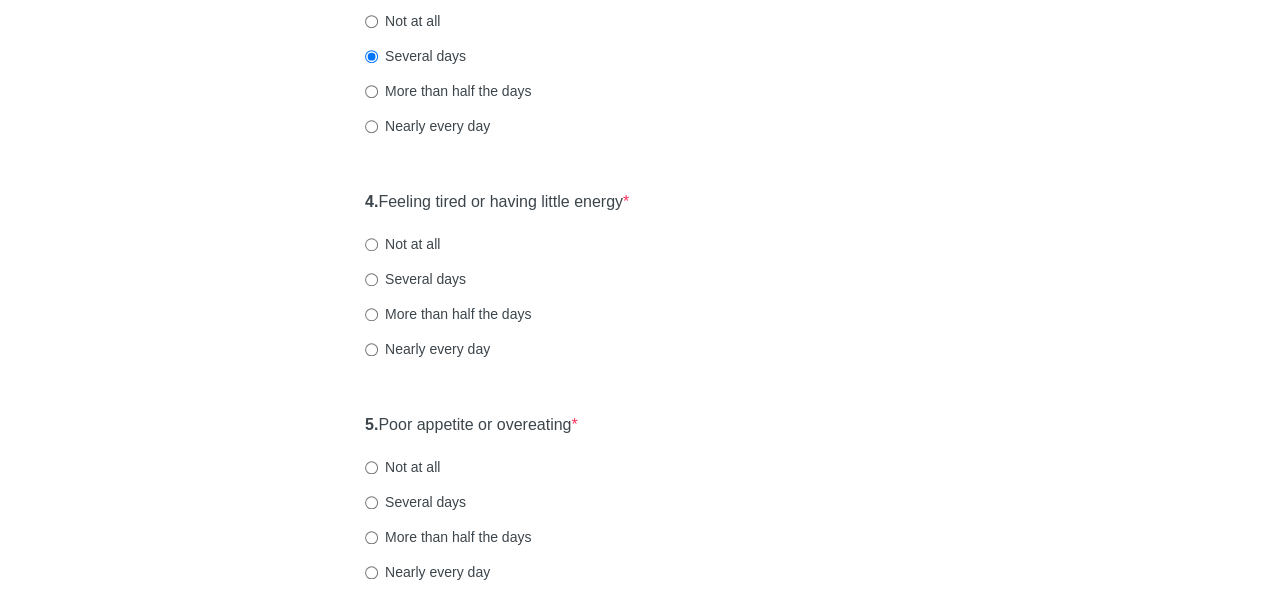 scroll, scrollTop: 738, scrollLeft: 0, axis: vertical 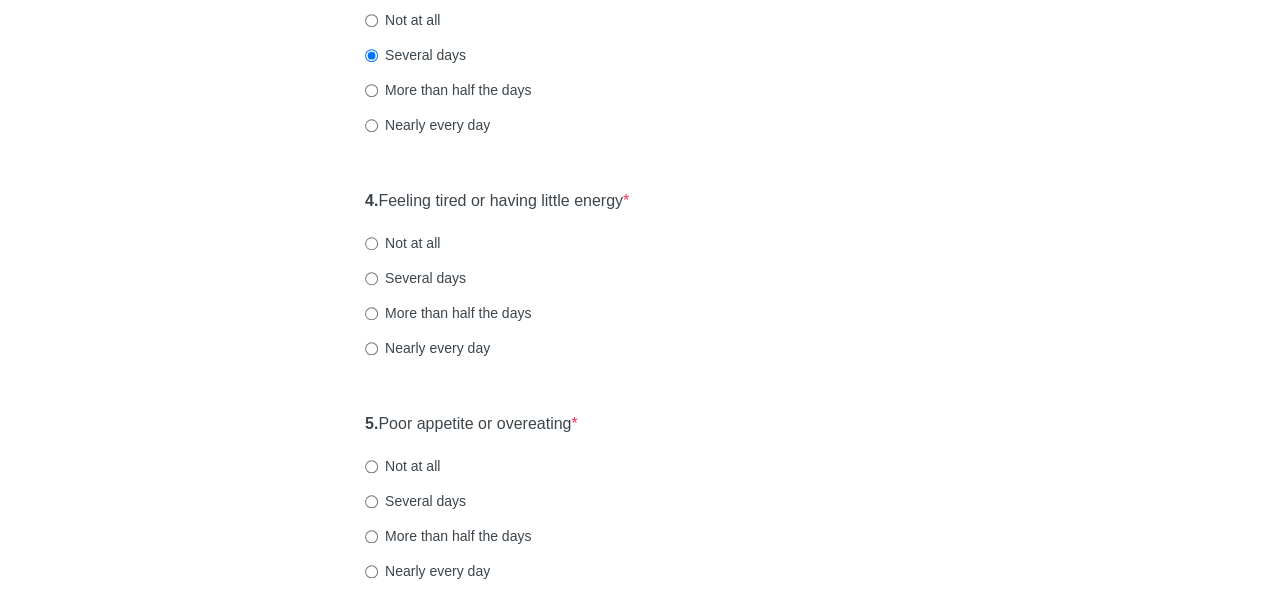 click on "Patient Health Questionnaire-9 Over the last 2 weeks, how often have you been bothered by any of the following problems? 1.  Little interest or pleasure in doing things  * Not at all Several days More than half the days Nearly every day 2.  Feeling down, depressed, or hopeless  * Not at all Several days More than half the days Nearly every day 3.  Trouble falling or staying asleep, or sleeping too much  * Not at all Several days More than half the days Nearly every day 4.  Feeling tired or having little energy  * Not at all Several days More than half the days Nearly every day 5.  Poor appetite or overeating  * Not at all Several days More than half the days Nearly every day 6.  Feeling bad about yourself or that you are a failure or have let yourself or your family down  * Not at all Several days More than half the days Nearly every day 7.  Trouble concentrating on things, such as reading the newspaper or watching television  * Not at all Several days More than half the days Nearly every day 8.   * 9.   *" at bounding box center [633, 470] 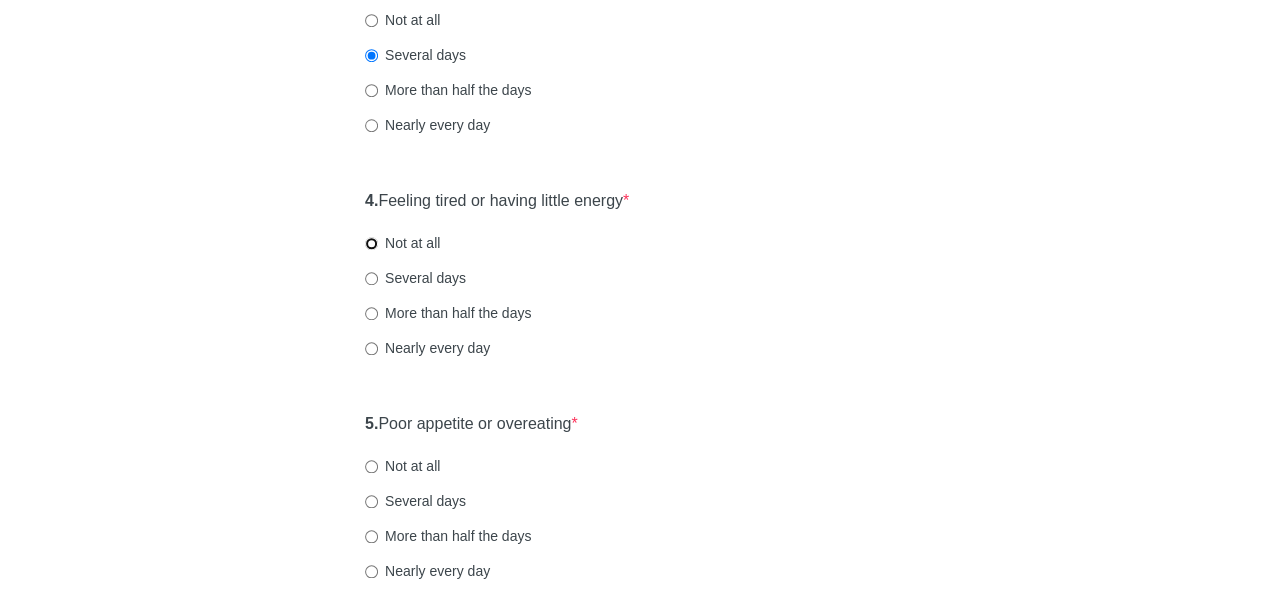 click on "Not at all" at bounding box center [371, 243] 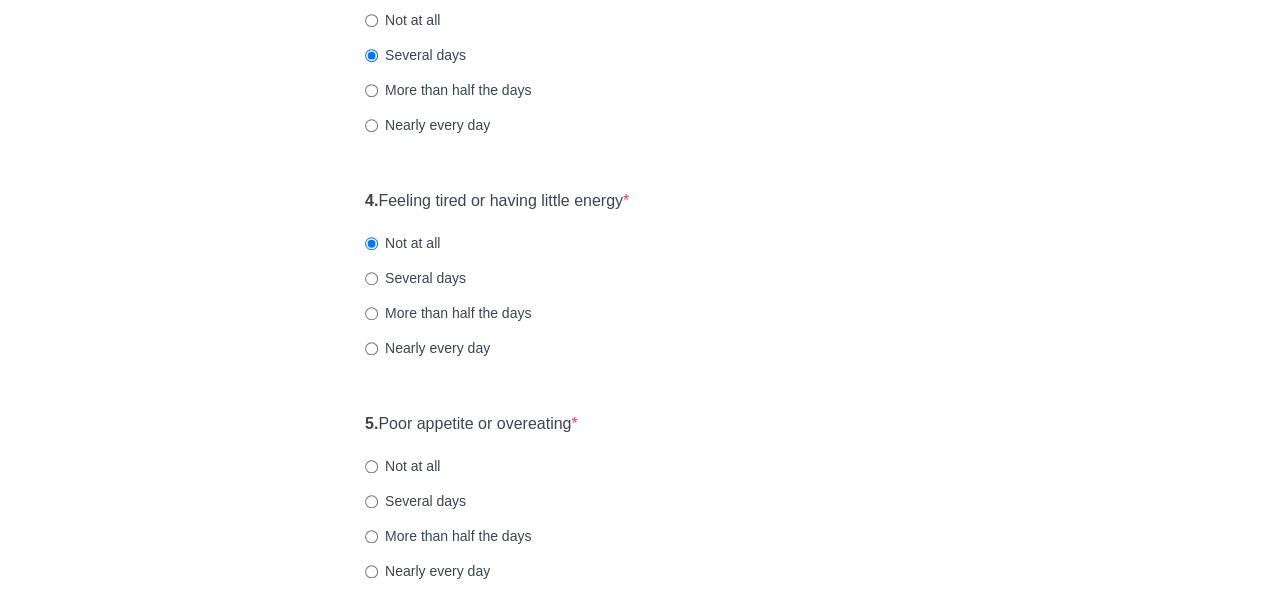 click on "Patient Health Questionnaire-9 Over the last 2 weeks, how often have you been bothered by any of the following problems? 1.  Little interest or pleasure in doing things  * Not at all Several days More than half the days Nearly every day 2.  Feeling down, depressed, or hopeless  * Not at all Several days More than half the days Nearly every day 3.  Trouble falling or staying asleep, or sleeping too much  * Not at all Several days More than half the days Nearly every day 4.  Feeling tired or having little energy  * Not at all Several days More than half the days Nearly every day 5.  Poor appetite or overeating  * Not at all Several days More than half the days Nearly every day 6.  Feeling bad about yourself or that you are a failure or have let yourself or your family down  * Not at all Several days More than half the days Nearly every day 7.  Trouble concentrating on things, such as reading the newspaper or watching television  * Not at all Several days More than half the days Nearly every day 8.   * 9.   *" at bounding box center [633, 470] 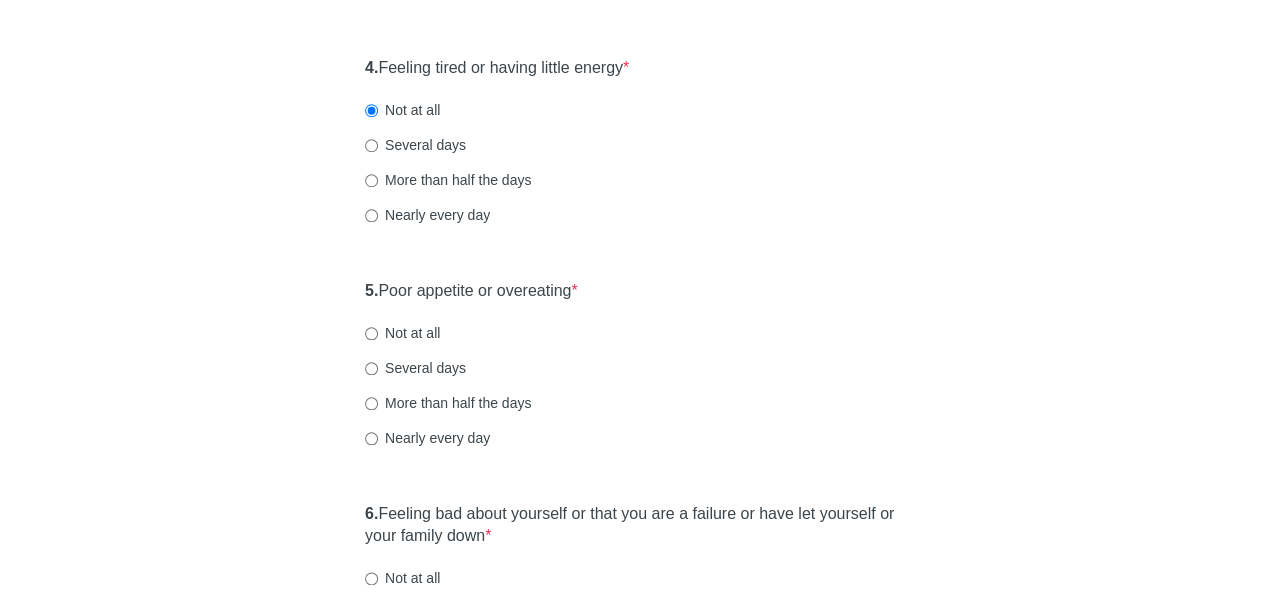 scroll, scrollTop: 872, scrollLeft: 0, axis: vertical 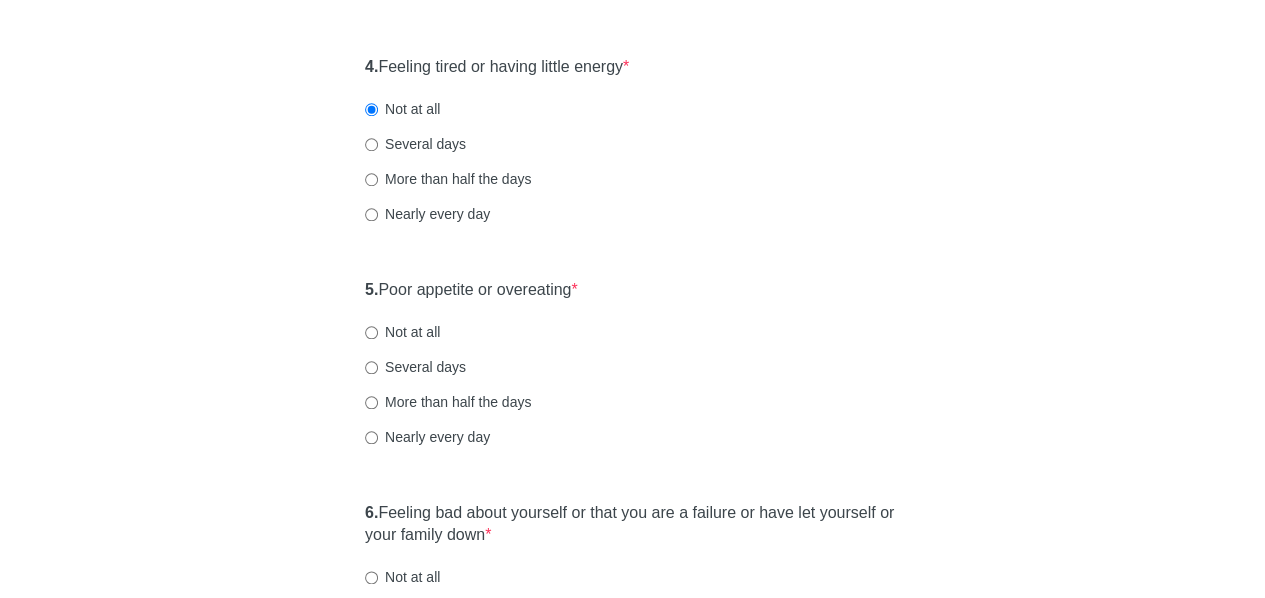 click on "Patient Health Questionnaire-9 Over the last 2 weeks, how often have you been bothered by any of the following problems? 1.  Little interest or pleasure in doing things  * Not at all Several days More than half the days Nearly every day 2.  Feeling down, depressed, or hopeless  * Not at all Several days More than half the days Nearly every day 3.  Trouble falling or staying asleep, or sleeping too much  * Not at all Several days More than half the days Nearly every day 4.  Feeling tired or having little energy  * Not at all Several days More than half the days Nearly every day 5.  Poor appetite or overeating  * Not at all Several days More than half the days Nearly every day 6.  Feeling bad about yourself or that you are a failure or have let yourself or your family down  * Not at all Several days More than half the days Nearly every day 7.  Trouble concentrating on things, such as reading the newspaper or watching television  * Not at all Several days More than half the days Nearly every day 8.   * 9.   *" at bounding box center [633, 336] 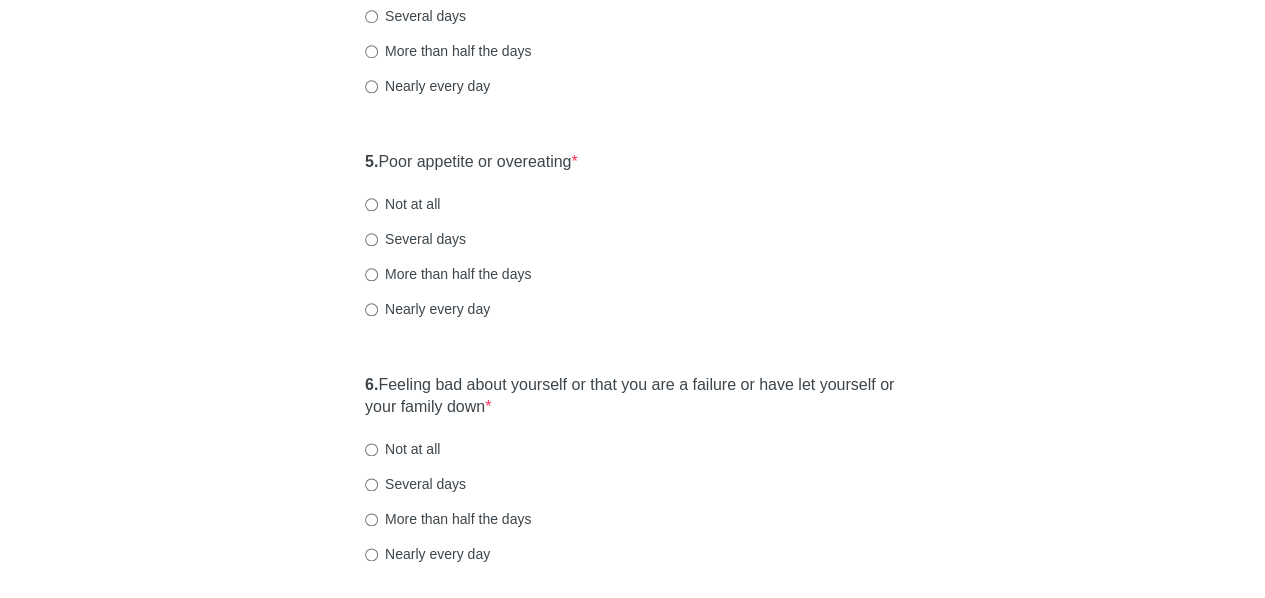 scroll, scrollTop: 1001, scrollLeft: 0, axis: vertical 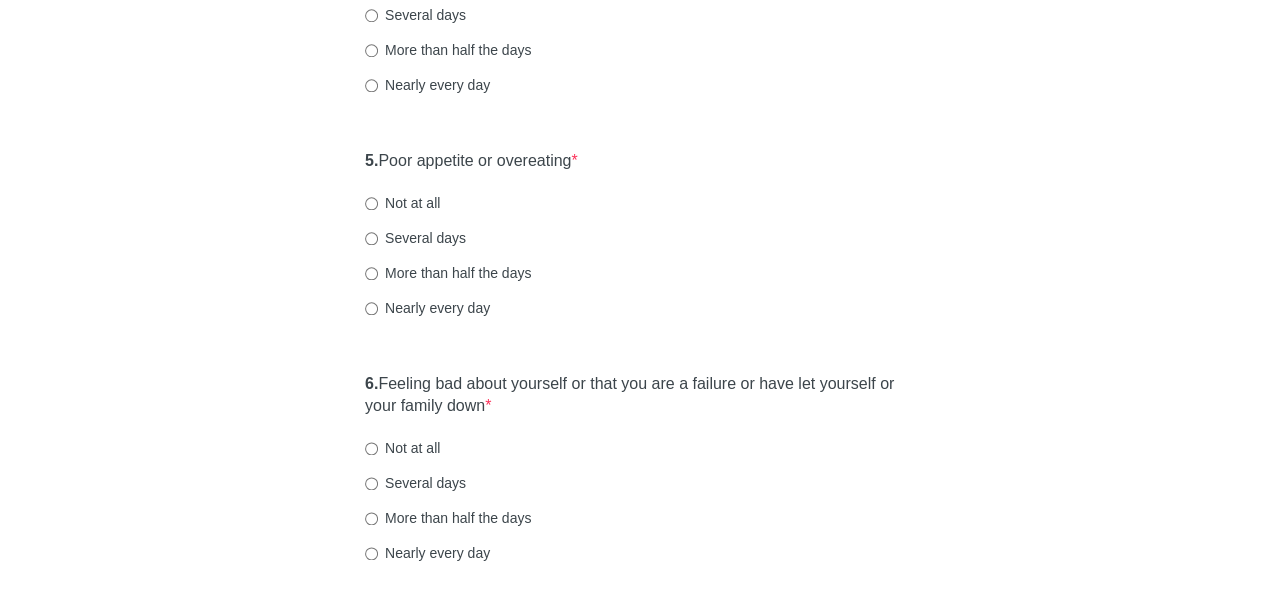 click on "Patient Health Questionnaire-9 Over the last 2 weeks, how often have you been bothered by any of the following problems? 1.  Little interest or pleasure in doing things  * Not at all Several days More than half the days Nearly every day 2.  Feeling down, depressed, or hopeless  * Not at all Several days More than half the days Nearly every day 3.  Trouble falling or staying asleep, or sleeping too much  * Not at all Several days More than half the days Nearly every day 4.  Feeling tired or having little energy  * Not at all Several days More than half the days Nearly every day 5.  Poor appetite or overeating  * Not at all Several days More than half the days Nearly every day 6.  Feeling bad about yourself or that you are a failure or have let yourself or your family down  * Not at all Several days More than half the days Nearly every day 7.  Trouble concentrating on things, such as reading the newspaper or watching television  * Not at all Several days More than half the days Nearly every day 8.   * 9.   *" at bounding box center [633, 207] 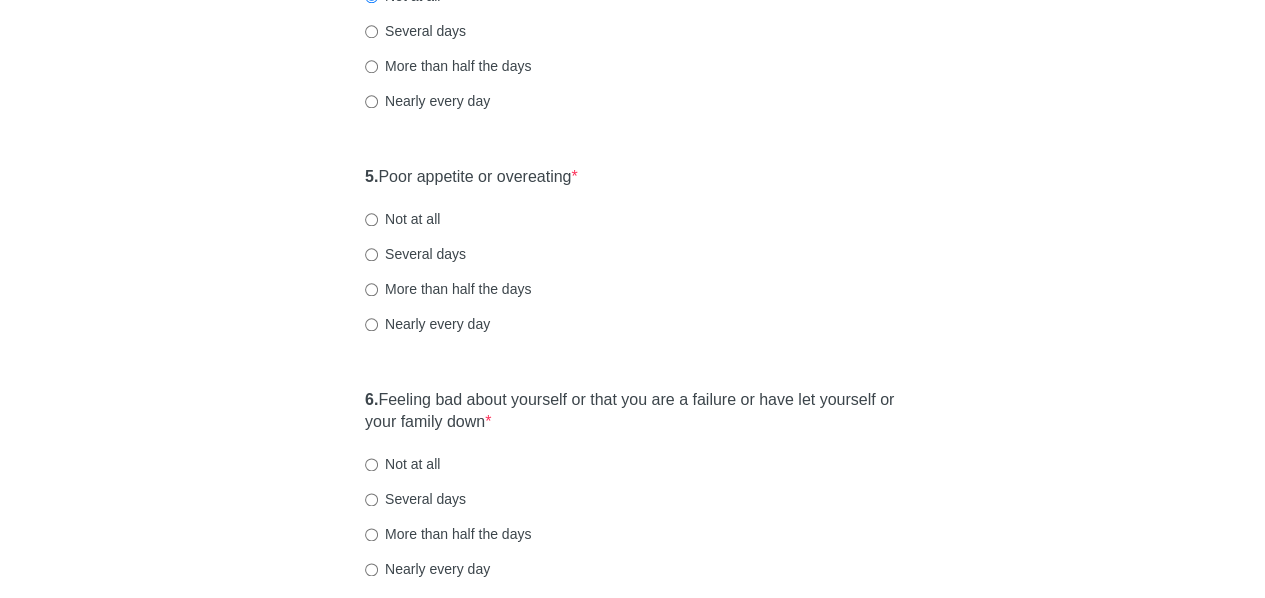 scroll, scrollTop: 986, scrollLeft: 0, axis: vertical 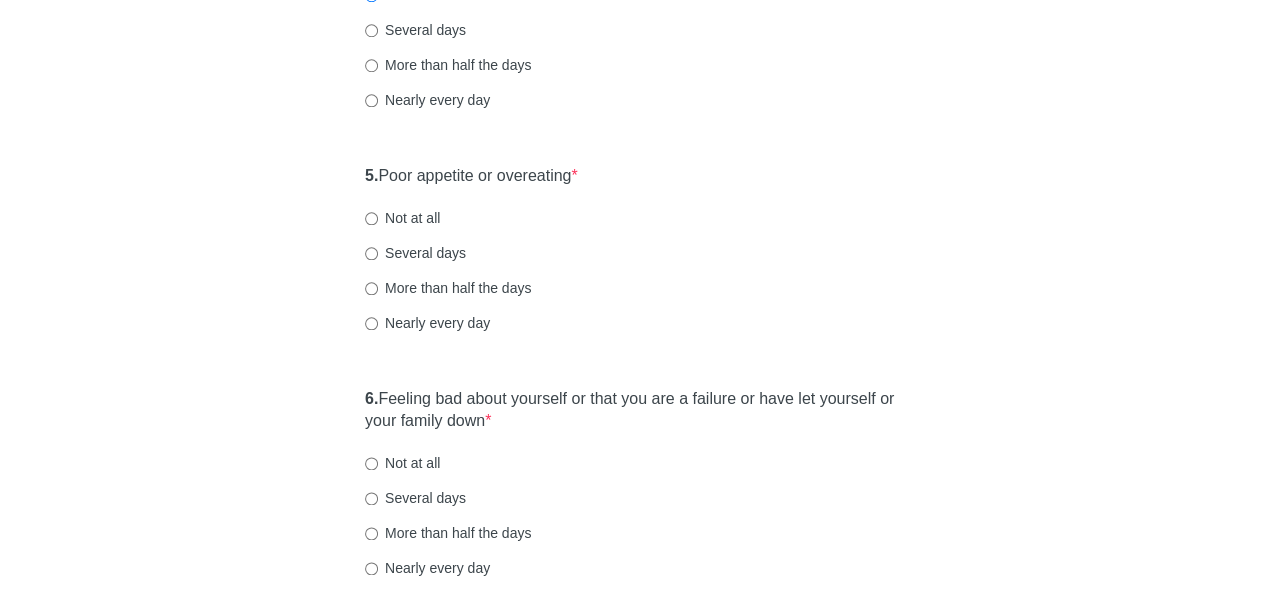 click on "5.  Poor appetite or overeating  * Not at all Several days More than half the days Nearly every day" at bounding box center (632, 259) 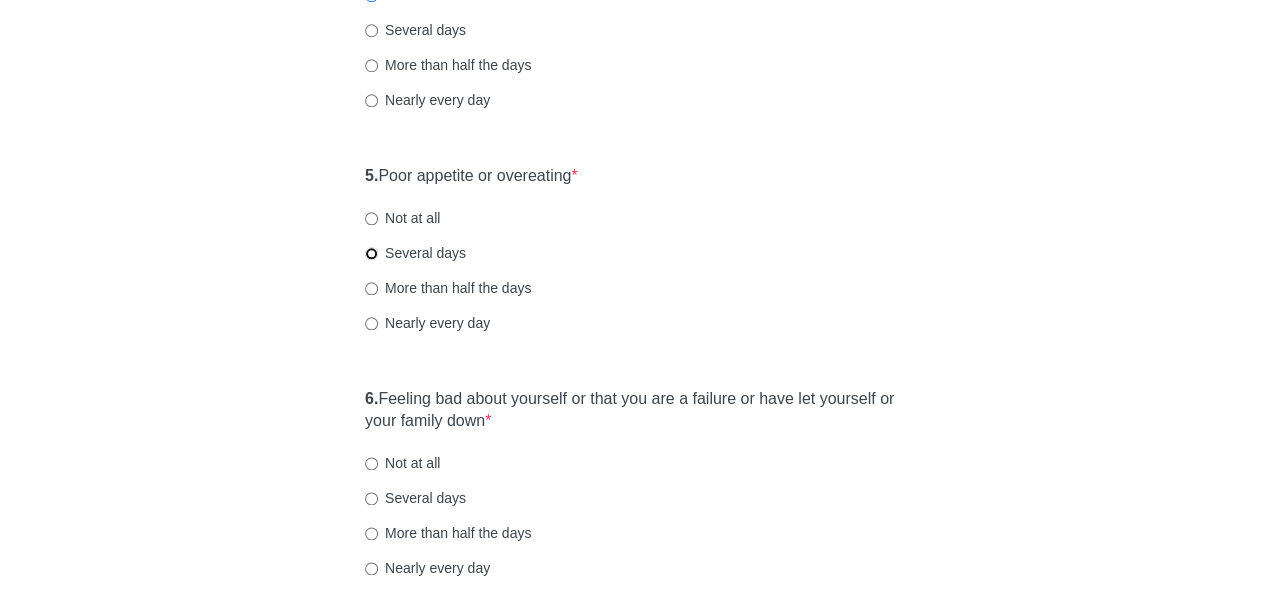 radio on "true" 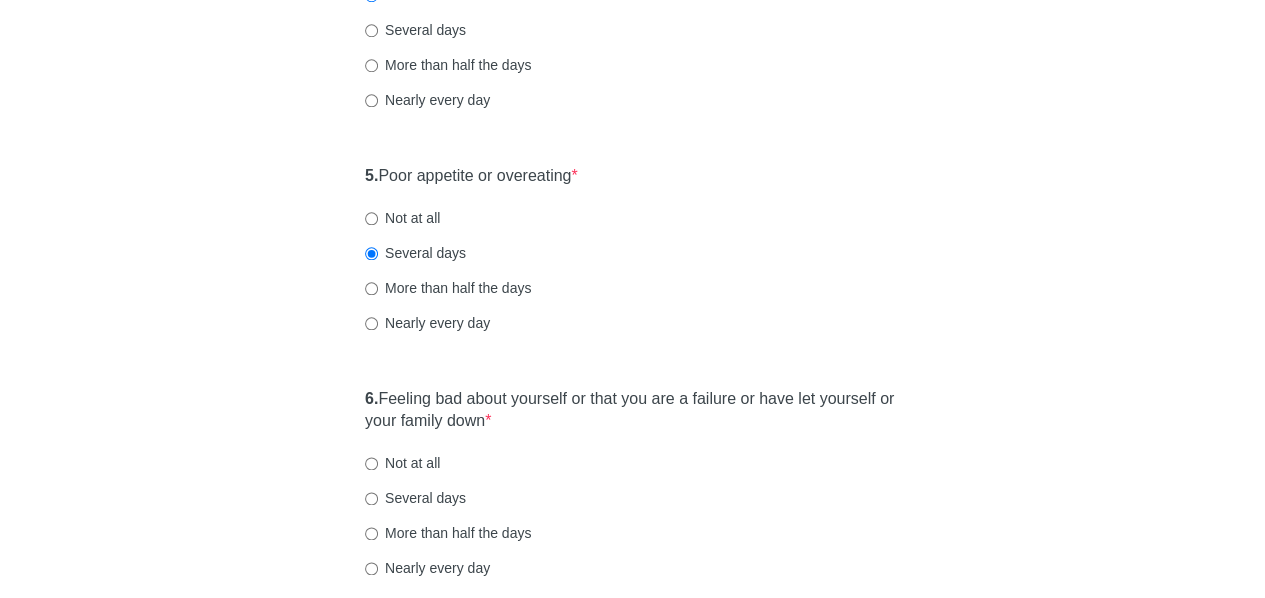 click on "Patient Health Questionnaire-9 Over the last 2 weeks, how often have you been bothered by any of the following problems? 1.  Little interest or pleasure in doing things  * Not at all Several days More than half the days Nearly every day 2.  Feeling down, depressed, or hopeless  * Not at all Several days More than half the days Nearly every day 3.  Trouble falling or staying asleep, or sleeping too much  * Not at all Several days More than half the days Nearly every day 4.  Feeling tired or having little energy  * Not at all Several days More than half the days Nearly every day 5.  Poor appetite or overeating  * Not at all Several days More than half the days Nearly every day 6.  Feeling bad about yourself or that you are a failure or have let yourself or your family down  * Not at all Several days More than half the days Nearly every day 7.  Trouble concentrating on things, such as reading the newspaper or watching television  * Not at all Several days More than half the days Nearly every day 8.   * 9.   *" at bounding box center (633, 222) 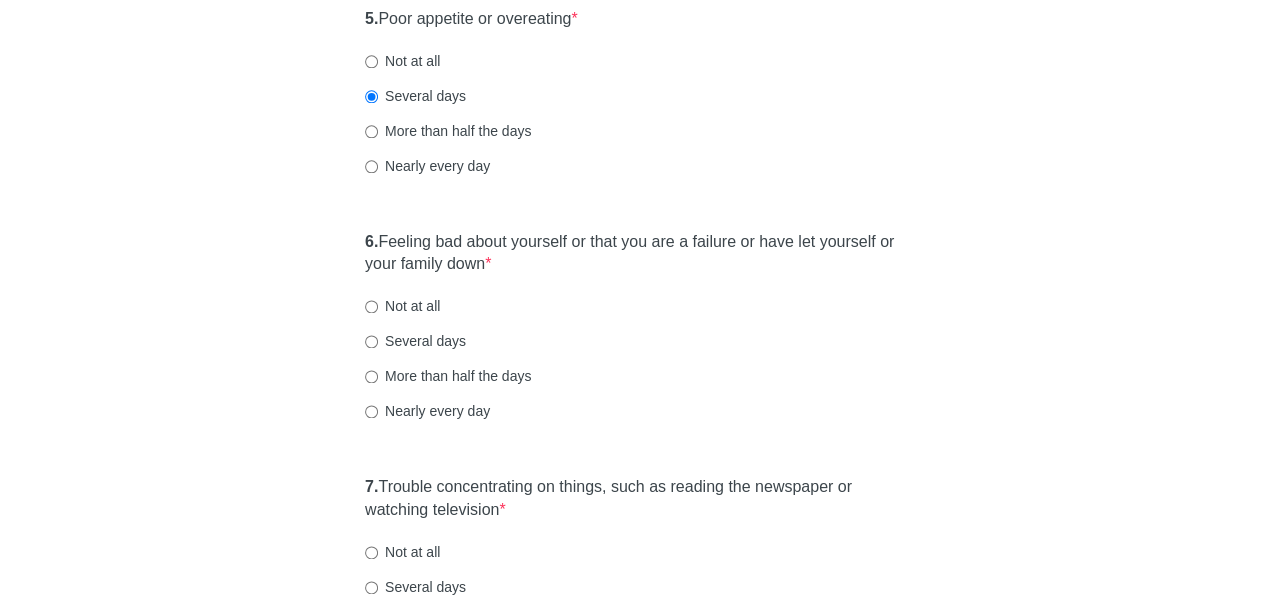 scroll, scrollTop: 1162, scrollLeft: 0, axis: vertical 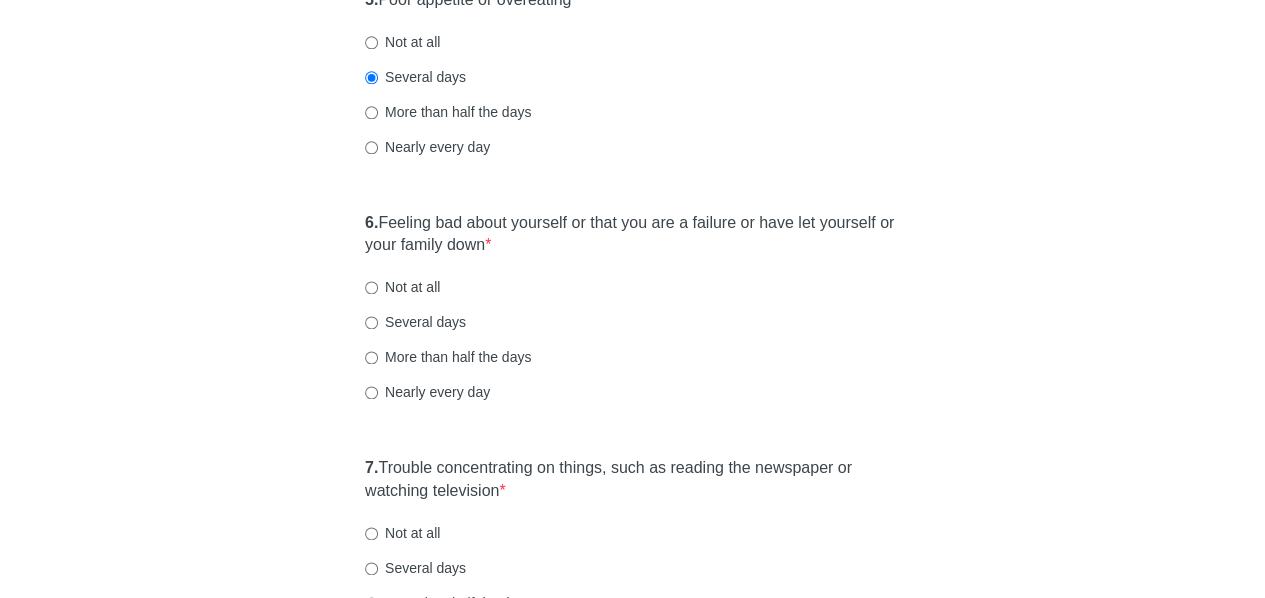 click on "Patient Health Questionnaire-9 Over the last 2 weeks, how often have you been bothered by any of the following problems? 1.  Little interest or pleasure in doing things  * Not at all Several days More than half the days Nearly every day 2.  Feeling down, depressed, or hopeless  * Not at all Several days More than half the days Nearly every day 3.  Trouble falling or staying asleep, or sleeping too much  * Not at all Several days More than half the days Nearly every day 4.  Feeling tired or having little energy  * Not at all Several days More than half the days Nearly every day 5.  Poor appetite or overeating  * Not at all Several days More than half the days Nearly every day 6.  Feeling bad about yourself or that you are a failure or have let yourself or your family down  * Not at all Several days More than half the days Nearly every day 7.  Trouble concentrating on things, such as reading the newspaper or watching television  * Not at all Several days More than half the days Nearly every day 8.   * 9.   *" at bounding box center (633, 46) 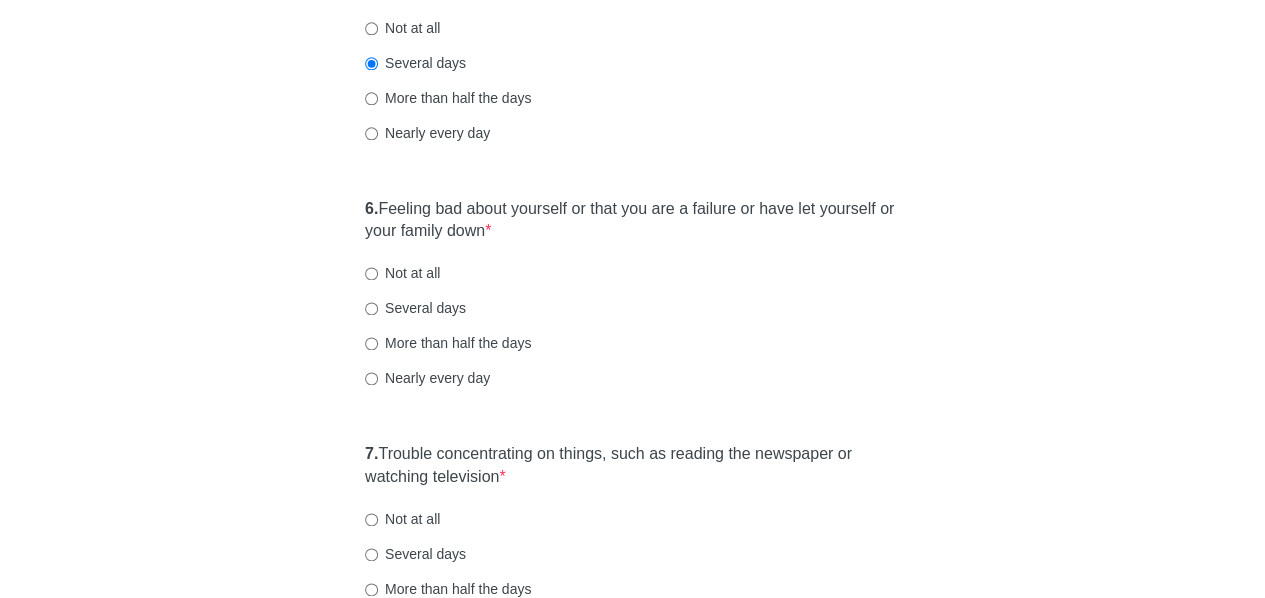 click on "Patient Health Questionnaire-9 Over the last 2 weeks, how often have you been bothered by any of the following problems? 1.  Little interest or pleasure in doing things  * Not at all Several days More than half the days Nearly every day 2.  Feeling down, depressed, or hopeless  * Not at all Several days More than half the days Nearly every day 3.  Trouble falling or staying asleep, or sleeping too much  * Not at all Several days More than half the days Nearly every day 4.  Feeling tired or having little energy  * Not at all Several days More than half the days Nearly every day 5.  Poor appetite or overeating  * Not at all Several days More than half the days Nearly every day 6.  Feeling bad about yourself or that you are a failure or have let yourself or your family down  * Not at all Several days More than half the days Nearly every day 7.  Trouble concentrating on things, such as reading the newspaper or watching television  * Not at all Several days More than half the days Nearly every day 8.   * 9.   *" at bounding box center [633, 32] 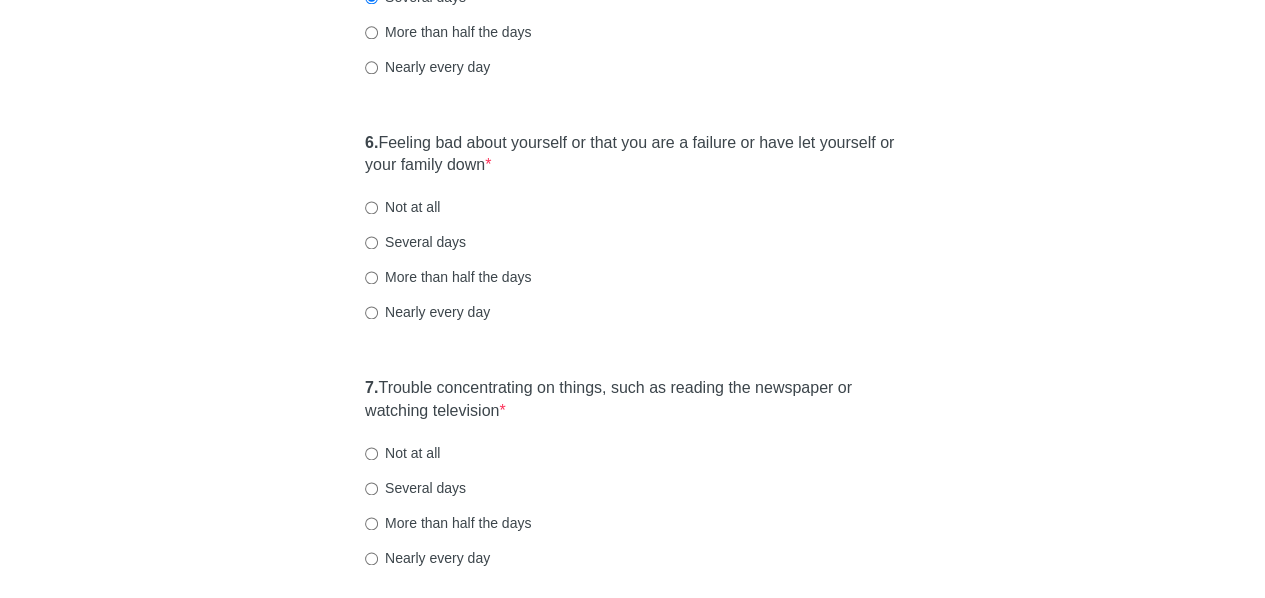 scroll, scrollTop: 1245, scrollLeft: 0, axis: vertical 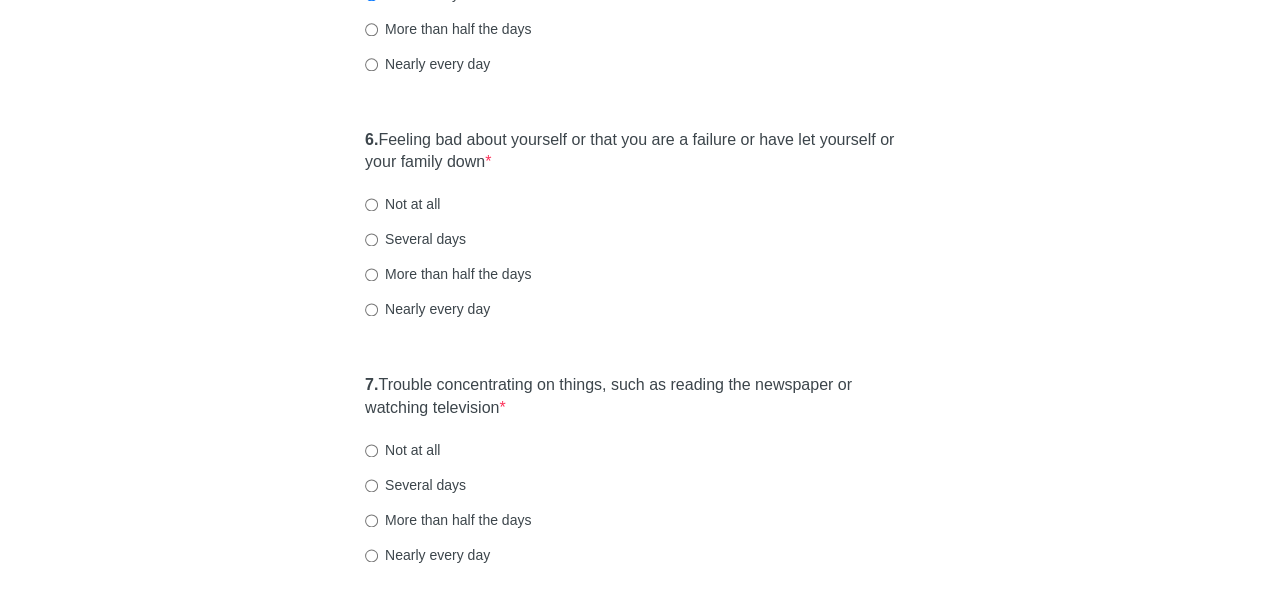 click on "Not at all" at bounding box center [402, 204] 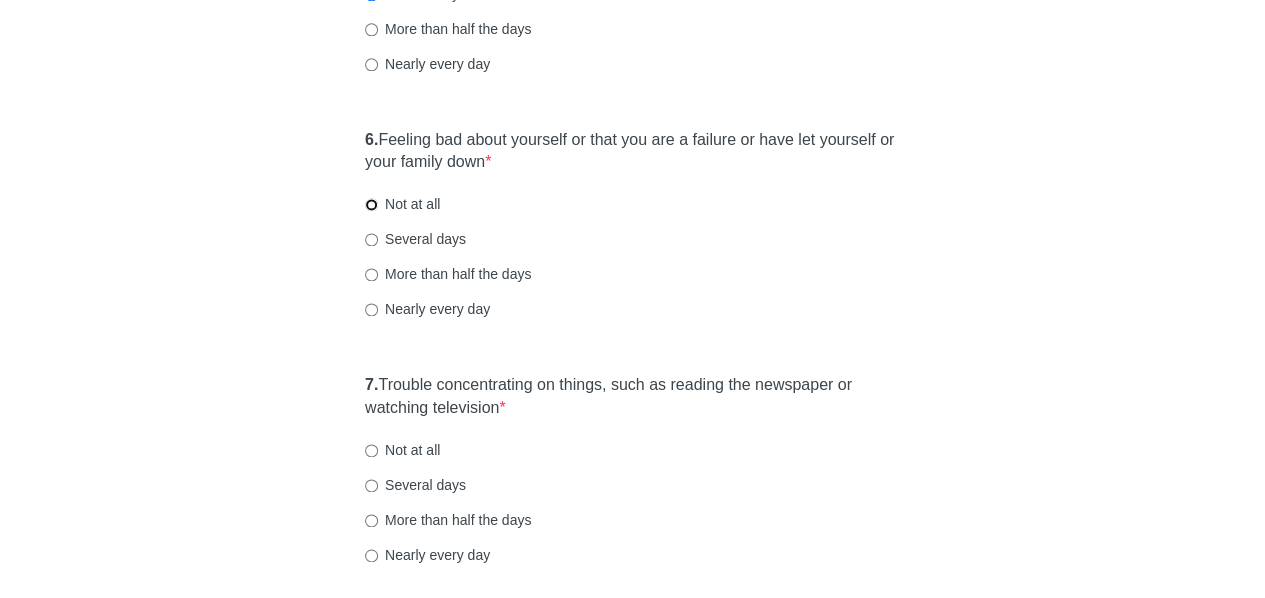 click on "Not at all" at bounding box center (371, 204) 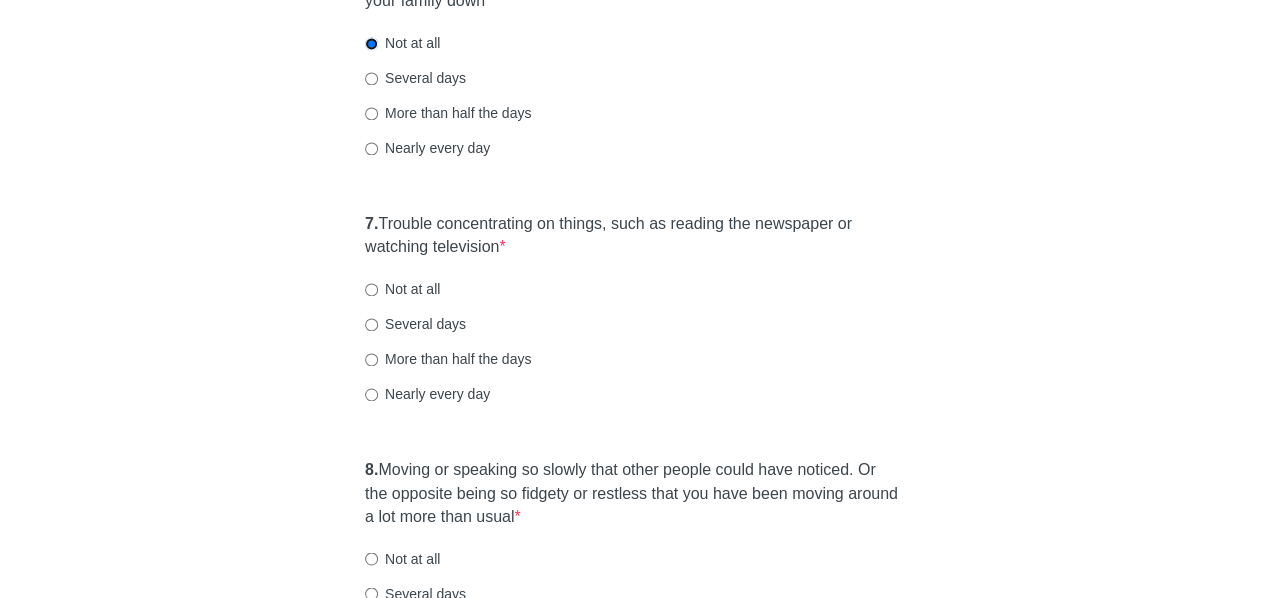 scroll, scrollTop: 1410, scrollLeft: 0, axis: vertical 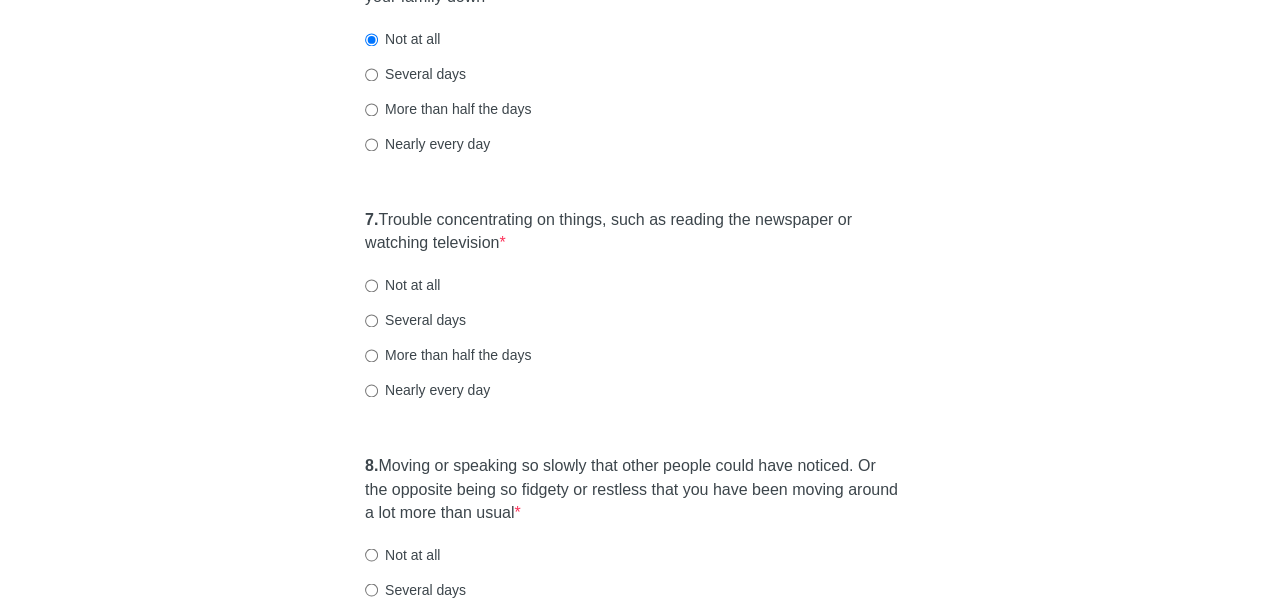 click on "Patient Health Questionnaire-9 Over the last 2 weeks, how often have you been bothered by any of the following problems? 1.  Little interest or pleasure in doing things  * Not at all Several days More than half the days Nearly every day 2.  Feeling down, depressed, or hopeless  * Not at all Several days More than half the days Nearly every day 3.  Trouble falling or staying asleep, or sleeping too much  * Not at all Several days More than half the days Nearly every day 4.  Feeling tired or having little energy  * Not at all Several days More than half the days Nearly every day 5.  Poor appetite or overeating  * Not at all Several days More than half the days Nearly every day 6.  Feeling bad about yourself or that you are a failure or have let yourself or your family down  * Not at all Several days More than half the days Nearly every day 7.  Trouble concentrating on things, such as reading the newspaper or watching television  * Not at all Several days More than half the days Nearly every day 8.   * 9.   *" at bounding box center (633, -202) 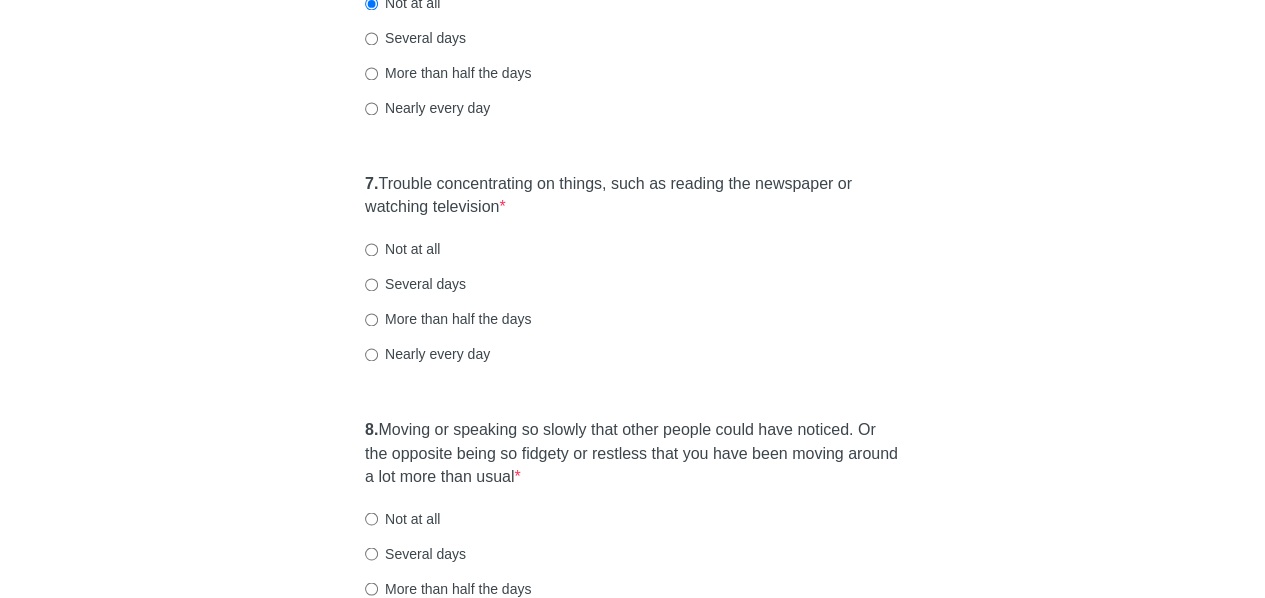 scroll, scrollTop: 1447, scrollLeft: 0, axis: vertical 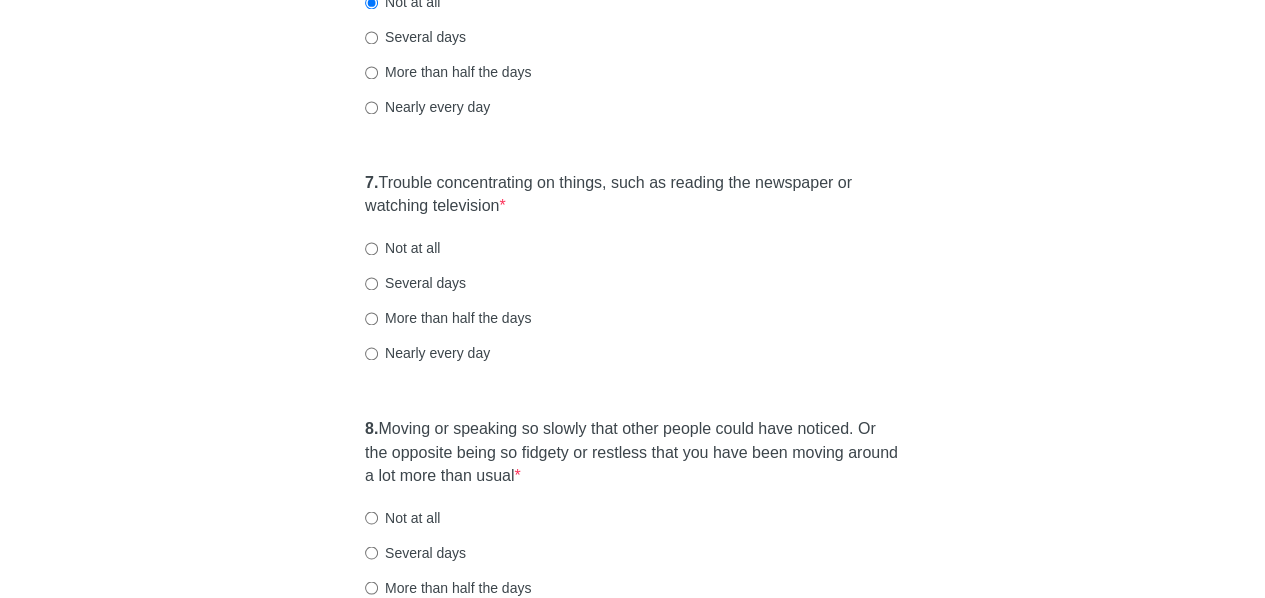 click on "Not at all" at bounding box center [402, 248] 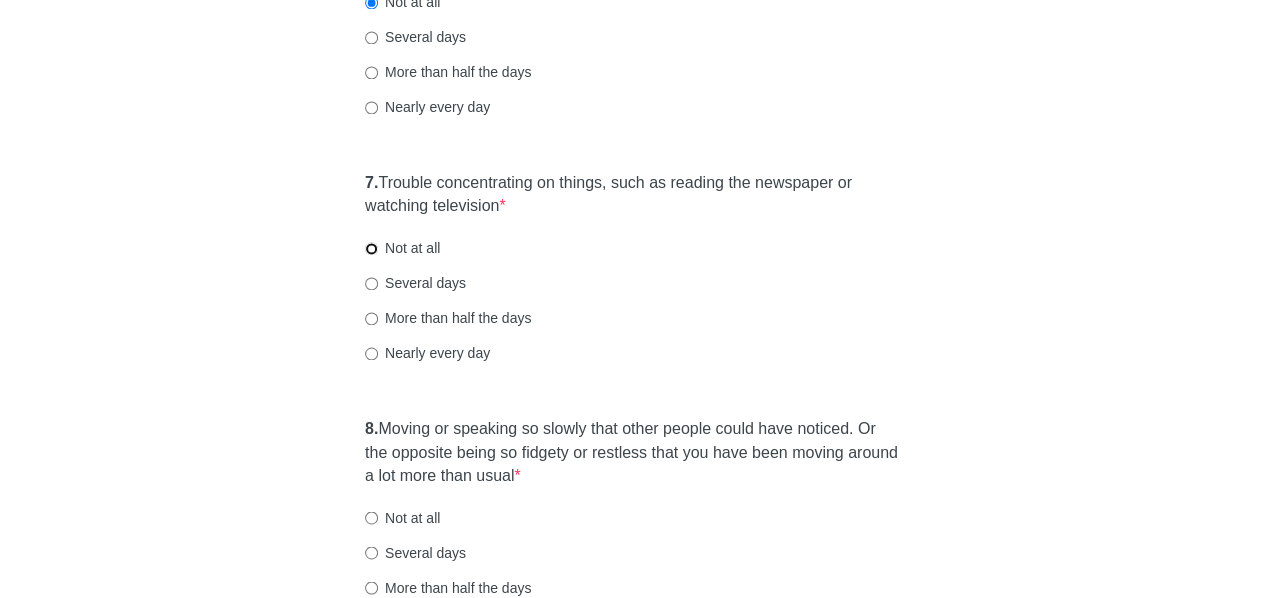 click on "Not at all" at bounding box center (371, 248) 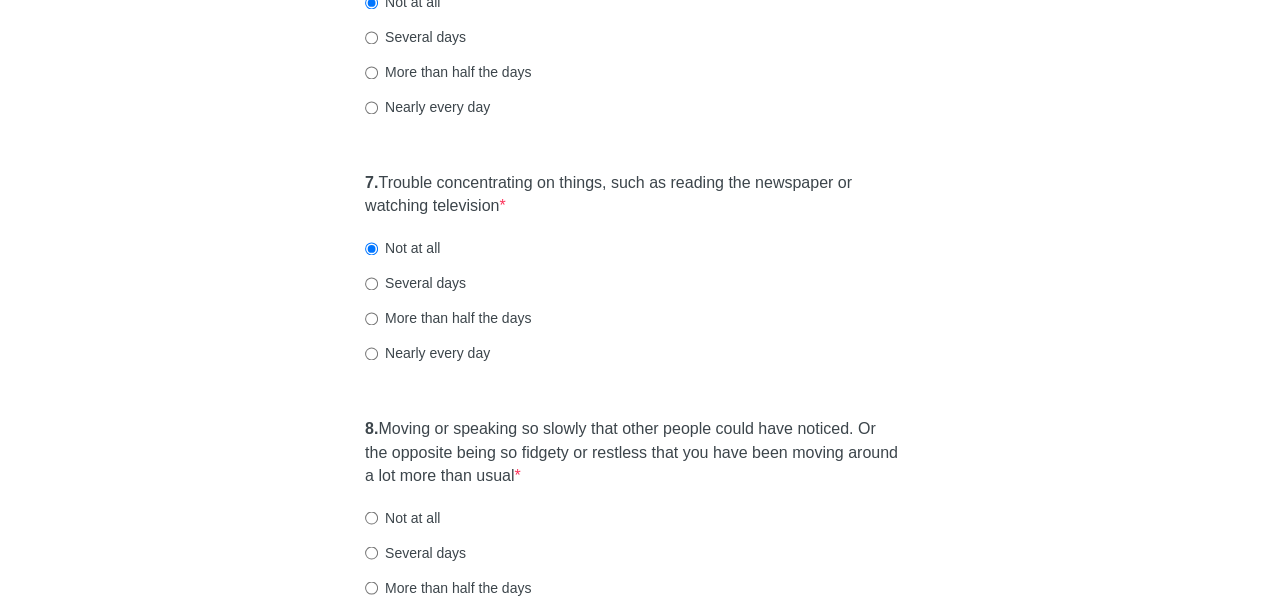 click on "Patient Health Questionnaire-9 Over the last 2 weeks, how often have you been bothered by any of the following problems? 1.  Little interest or pleasure in doing things  * Not at all Several days More than half the days Nearly every day 2.  Feeling down, depressed, or hopeless  * Not at all Several days More than half the days Nearly every day 3.  Trouble falling or staying asleep, or sleeping too much  * Not at all Several days More than half the days Nearly every day 4.  Feeling tired or having little energy  * Not at all Several days More than half the days Nearly every day 5.  Poor appetite or overeating  * Not at all Several days More than half the days Nearly every day 6.  Feeling bad about yourself or that you are a failure or have let yourself or your family down  * Not at all Several days More than half the days Nearly every day 7.  Trouble concentrating on things, such as reading the newspaper or watching television  * Not at all Several days More than half the days Nearly every day 8.   * 9.   *" at bounding box center (633, -239) 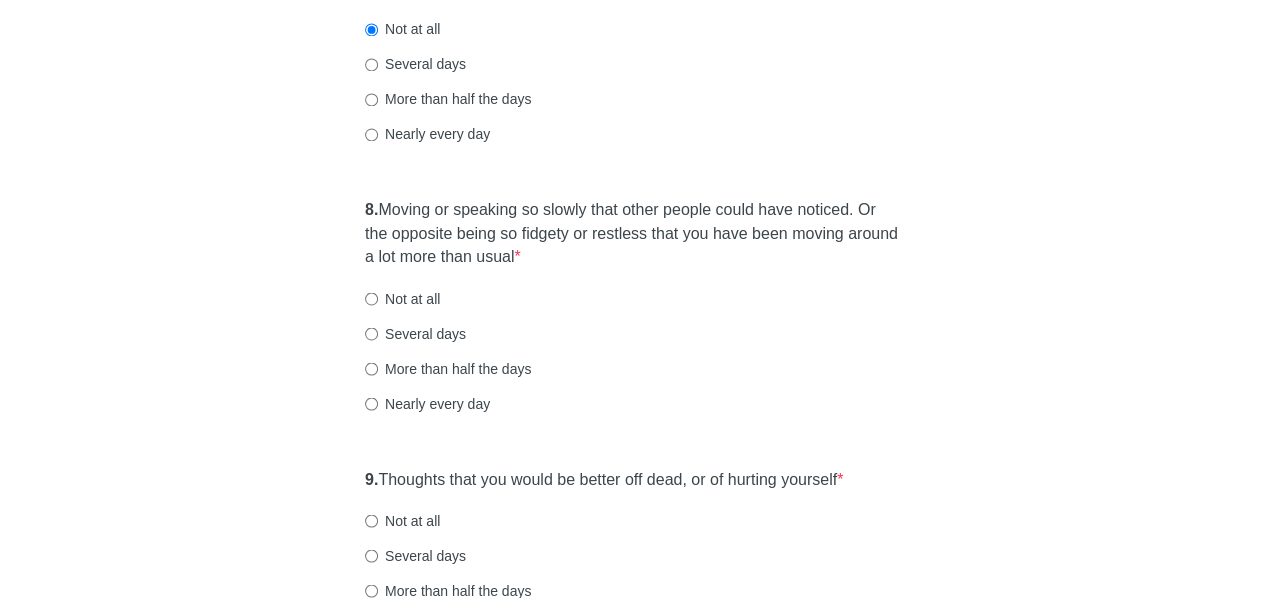 scroll, scrollTop: 1666, scrollLeft: 0, axis: vertical 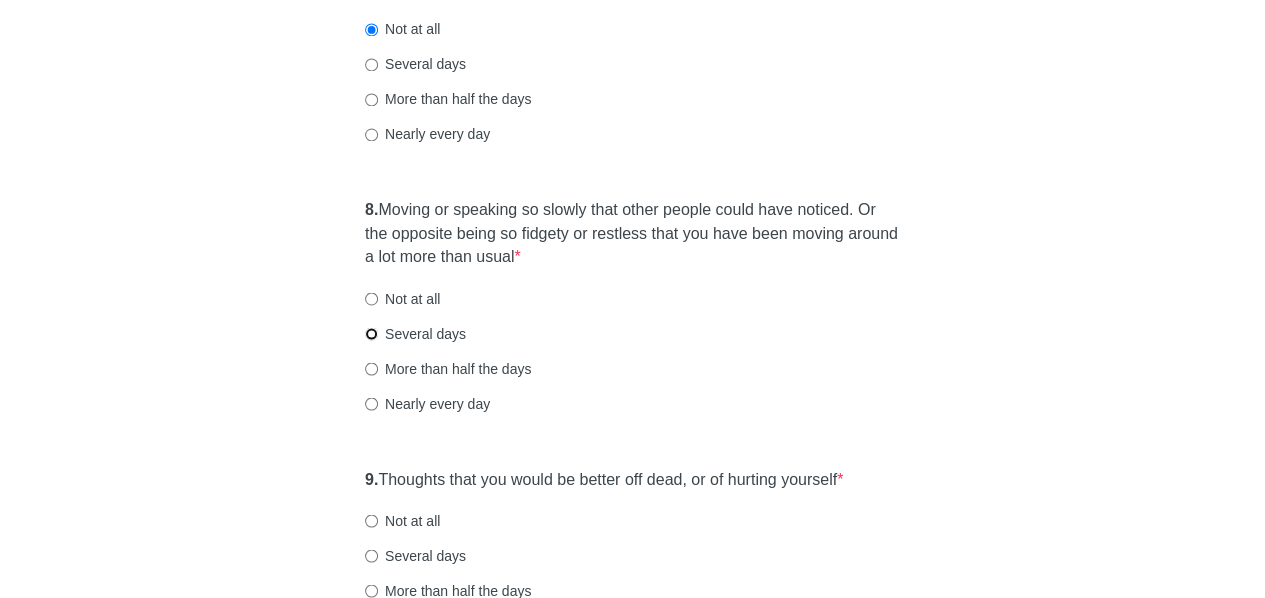 click on "Several days" at bounding box center (371, 333) 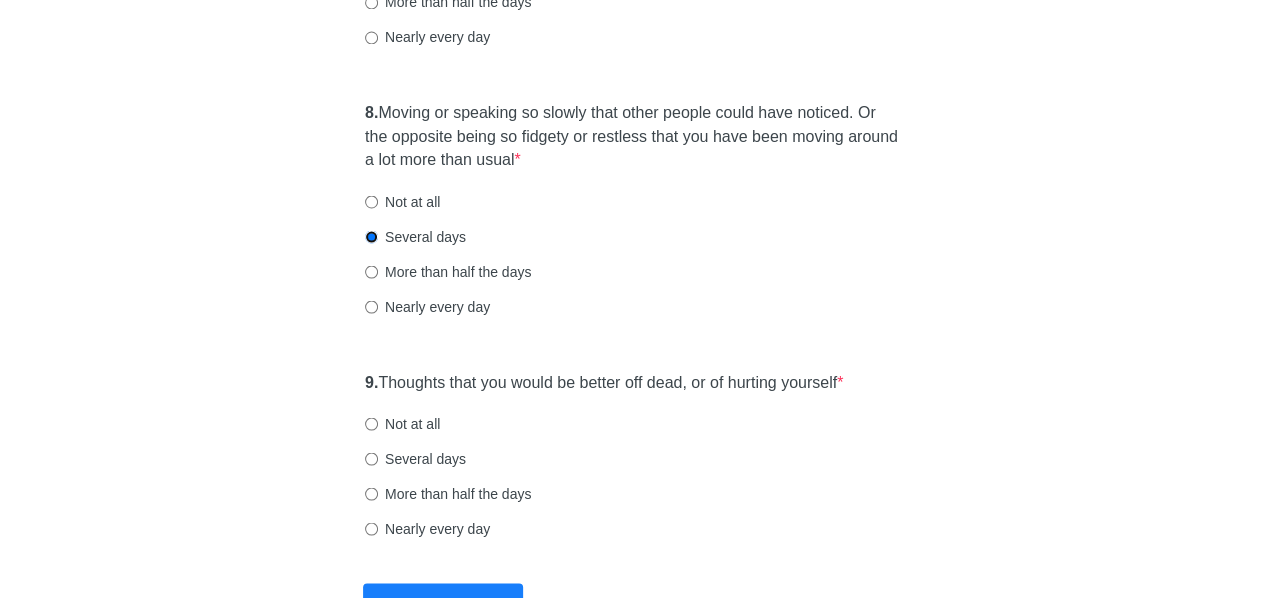 scroll, scrollTop: 1764, scrollLeft: 0, axis: vertical 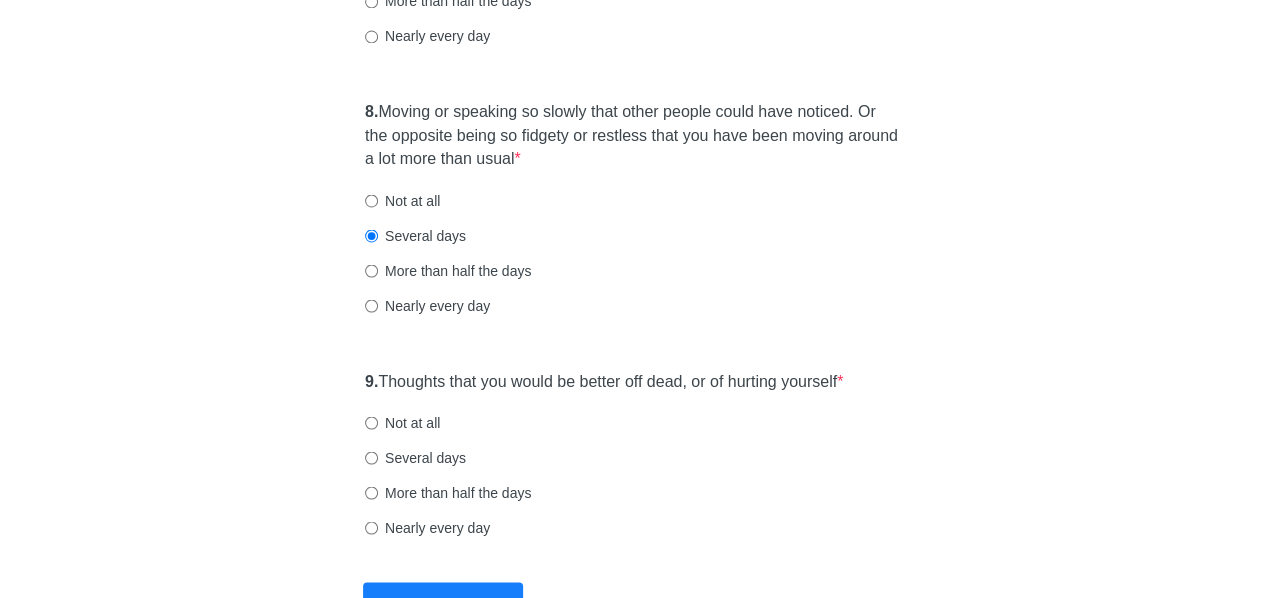 click on "Patient Health Questionnaire-9 Over the last 2 weeks, how often have you been bothered by any of the following problems? 1.  Little interest or pleasure in doing things  * Not at all Several days More than half the days Nearly every day 2.  Feeling down, depressed, or hopeless  * Not at all Several days More than half the days Nearly every day 3.  Trouble falling or staying asleep, or sleeping too much  * Not at all Several days More than half the days Nearly every day 4.  Feeling tired or having little energy  * Not at all Several days More than half the days Nearly every day 5.  Poor appetite or overeating  * Not at all Several days More than half the days Nearly every day 6.  Feeling bad about yourself or that you are a failure or have let yourself or your family down  * Not at all Several days More than half the days Nearly every day 7.  Trouble concentrating on things, such as reading the newspaper or watching television  * Not at all Several days More than half the days Nearly every day 8.   * 9.   *" at bounding box center [633, -556] 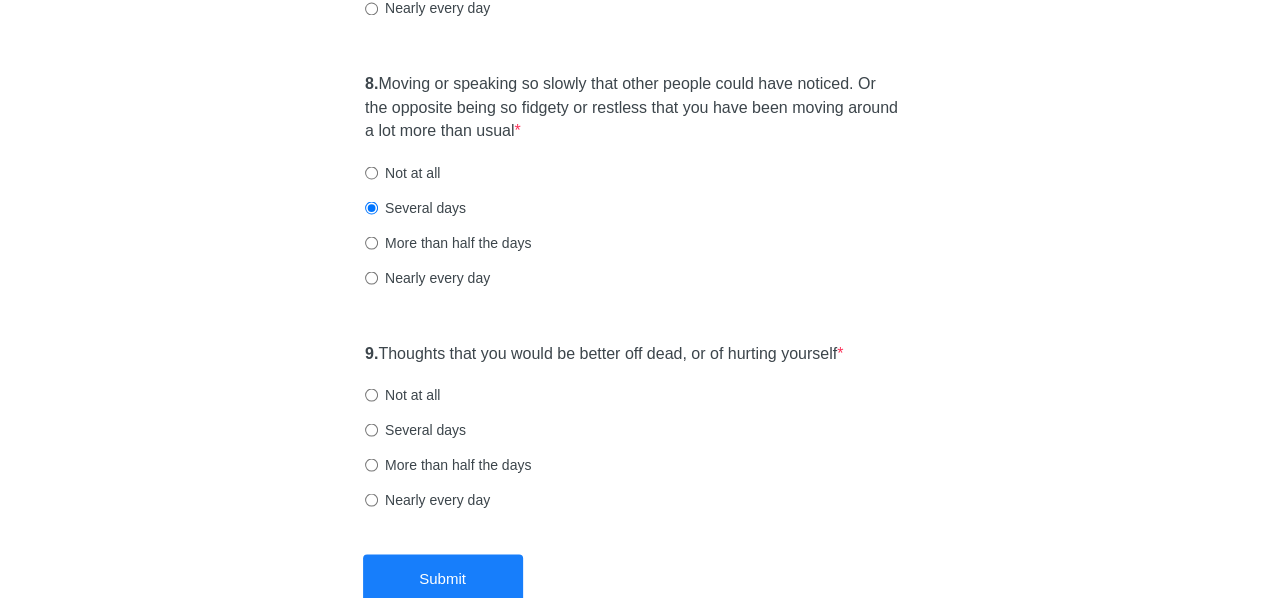scroll, scrollTop: 1846, scrollLeft: 0, axis: vertical 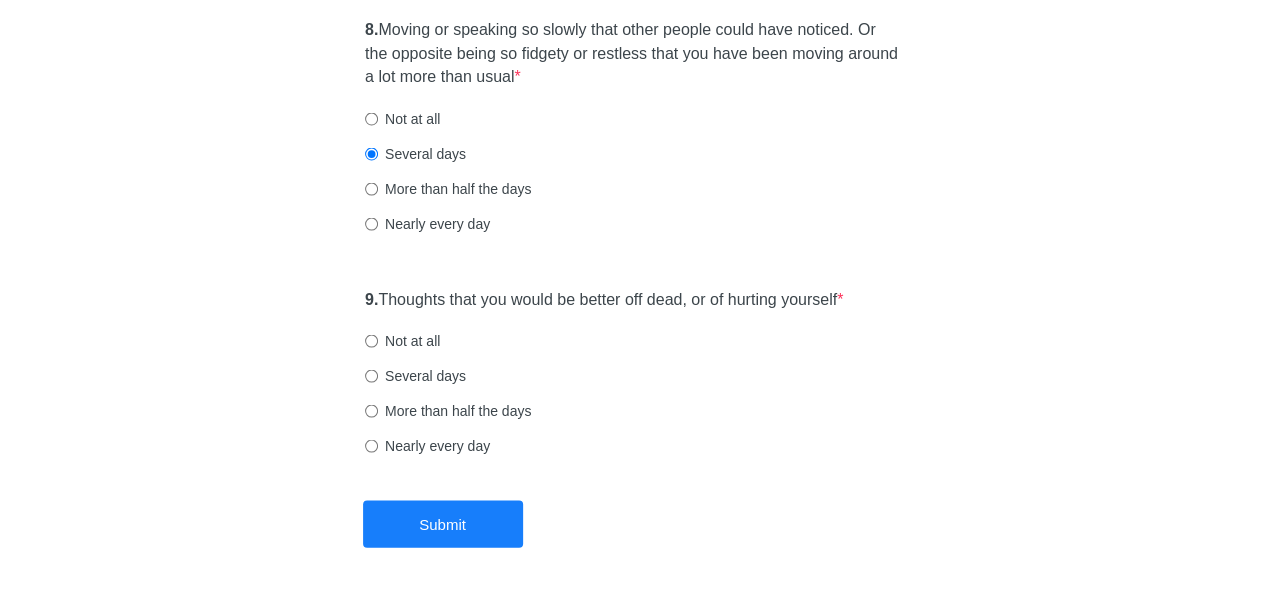 click on "Patient Health Questionnaire-9 Over the last 2 weeks, how often have you been bothered by any of the following problems? 1.  Little interest or pleasure in doing things  * Not at all Several days More than half the days Nearly every day 2.  Feeling down, depressed, or hopeless  * Not at all Several days More than half the days Nearly every day 3.  Trouble falling or staying asleep, or sleeping too much  * Not at all Several days More than half the days Nearly every day 4.  Feeling tired or having little energy  * Not at all Several days More than half the days Nearly every day 5.  Poor appetite or overeating  * Not at all Several days More than half the days Nearly every day 6.  Feeling bad about yourself or that you are a failure or have let yourself or your family down  * Not at all Several days More than half the days Nearly every day 7.  Trouble concentrating on things, such as reading the newspaper or watching television  * Not at all Several days More than half the days Nearly every day 8.   * 9.   *" at bounding box center [633, -638] 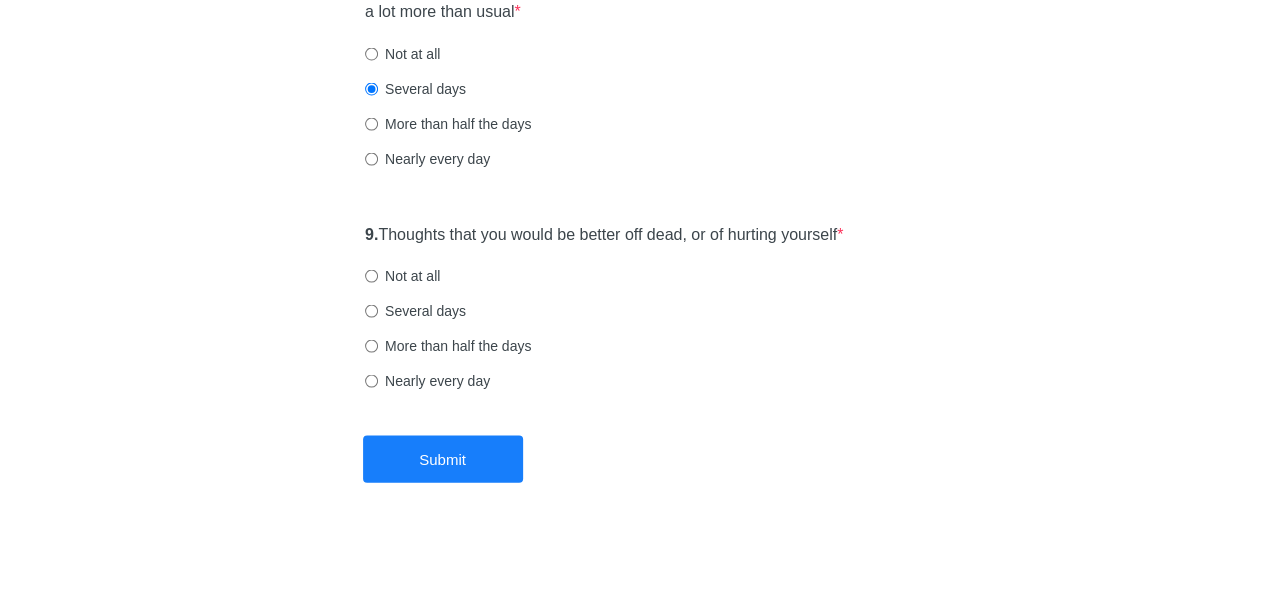 scroll, scrollTop: 1915, scrollLeft: 0, axis: vertical 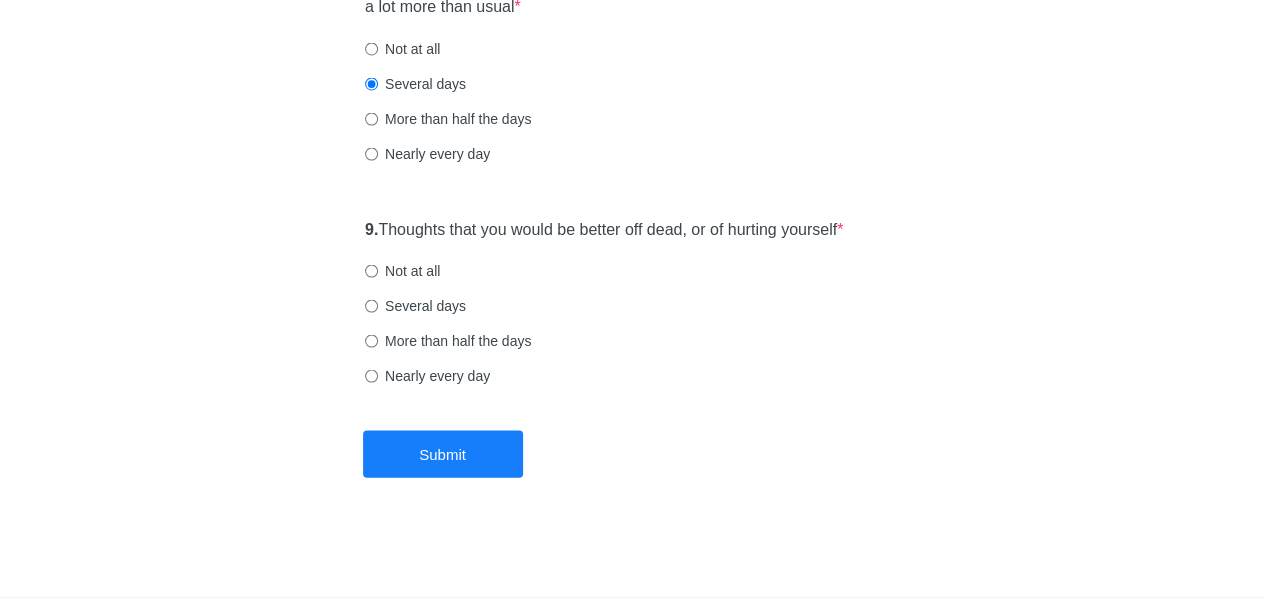 click on "Patient Health Questionnaire-9 Over the last 2 weeks, how often have you been bothered by any of the following problems? 1.  Little interest or pleasure in doing things  * Not at all Several days More than half the days Nearly every day 2.  Feeling down, depressed, or hopeless  * Not at all Several days More than half the days Nearly every day 3.  Trouble falling or staying asleep, or sleeping too much  * Not at all Several days More than half the days Nearly every day 4.  Feeling tired or having little energy  * Not at all Several days More than half the days Nearly every day 5.  Poor appetite or overeating  * Not at all Several days More than half the days Nearly every day 6.  Feeling bad about yourself or that you are a failure or have let yourself or your family down  * Not at all Several days More than half the days Nearly every day 7.  Trouble concentrating on things, such as reading the newspaper or watching television  * Not at all Several days More than half the days Nearly every day 8.   * 9.   *" at bounding box center [633, -707] 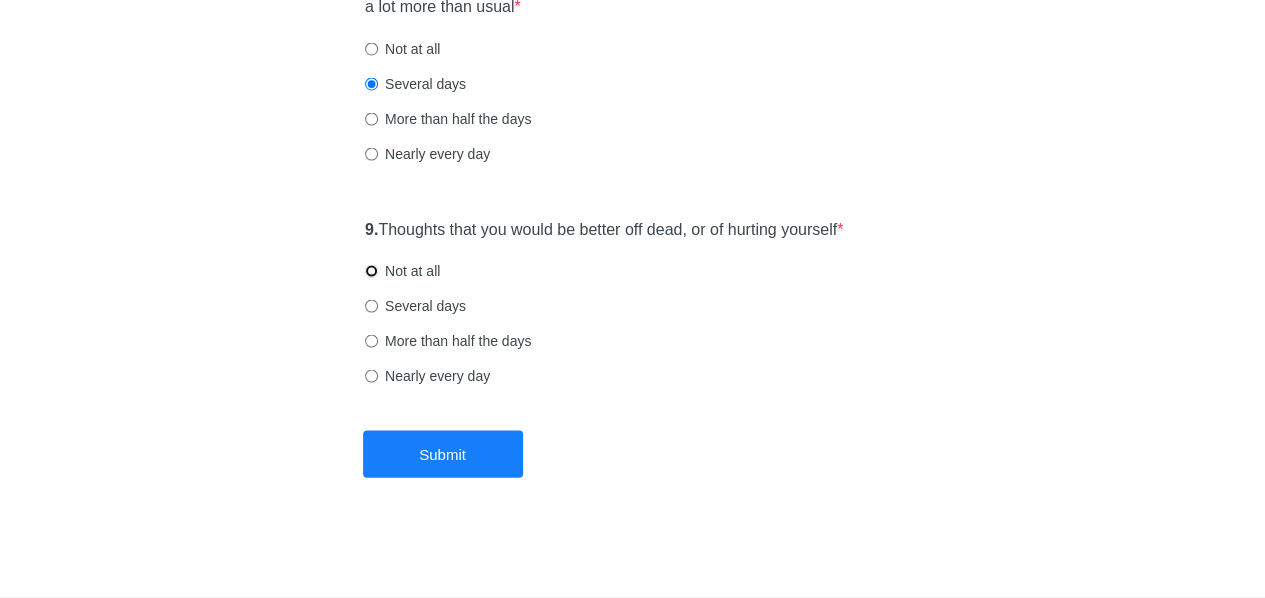 click on "Not at all" at bounding box center (371, 271) 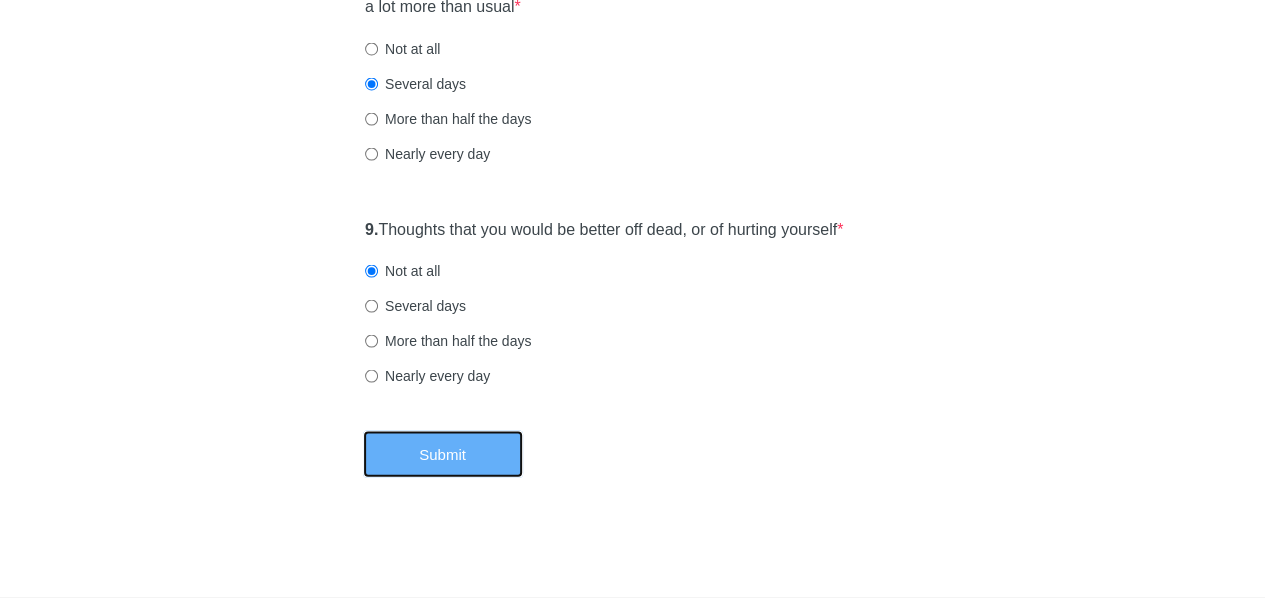 click on "Submit" at bounding box center (443, 454) 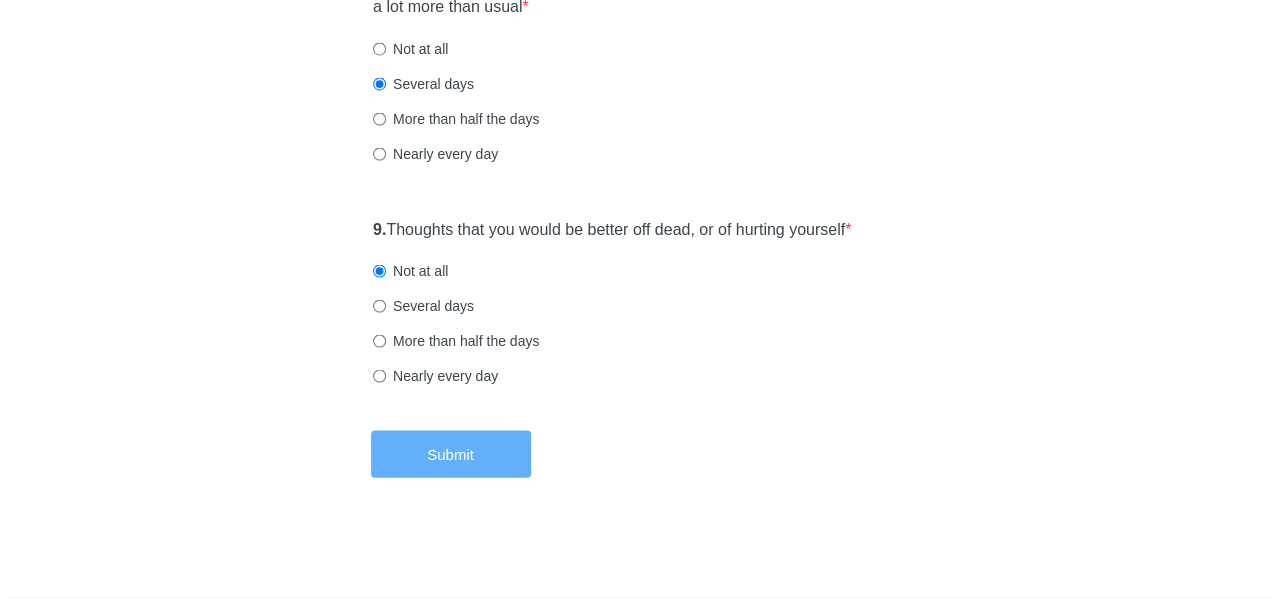 scroll, scrollTop: 0, scrollLeft: 0, axis: both 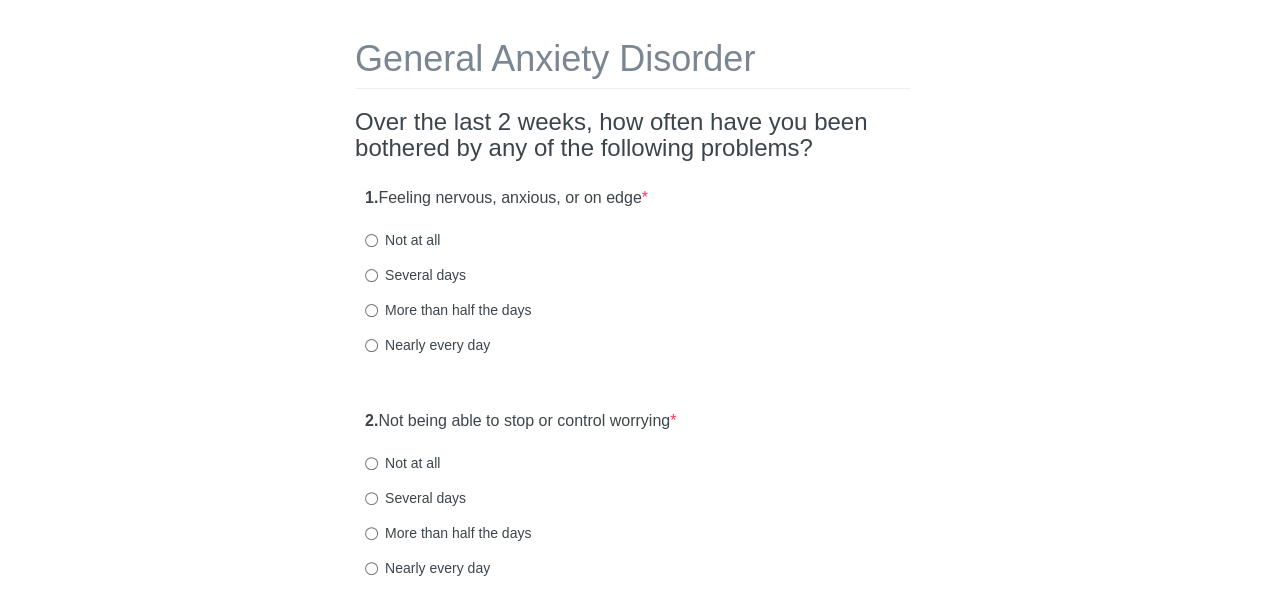click on "Several days" at bounding box center (415, 275) 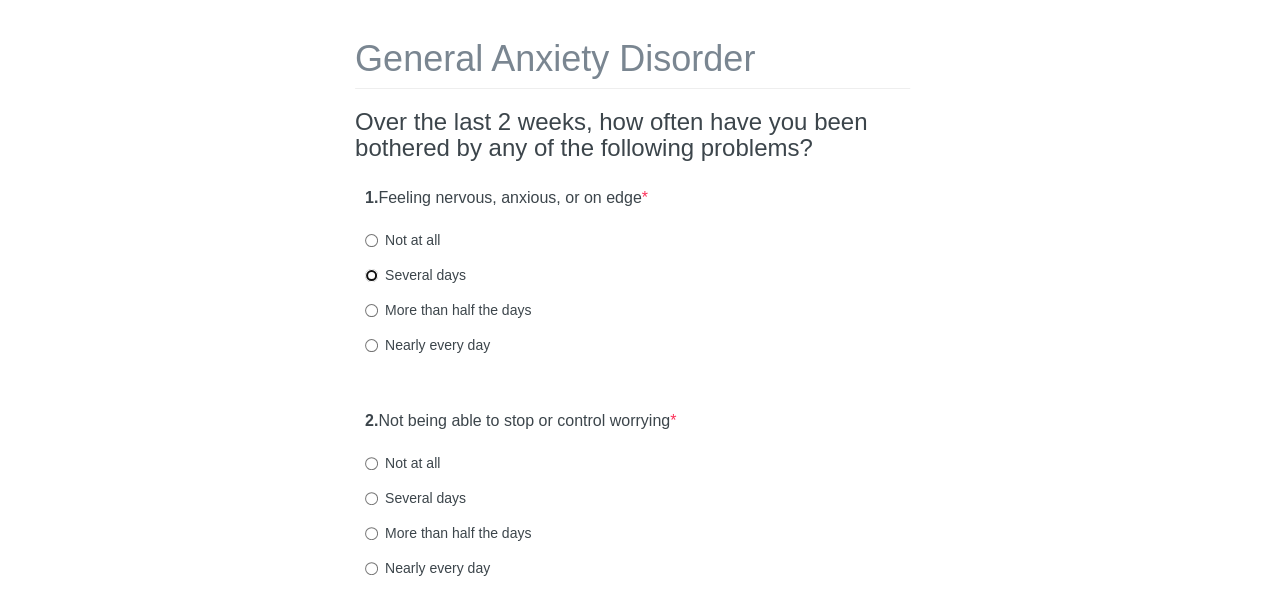 click on "Several days" at bounding box center (371, 275) 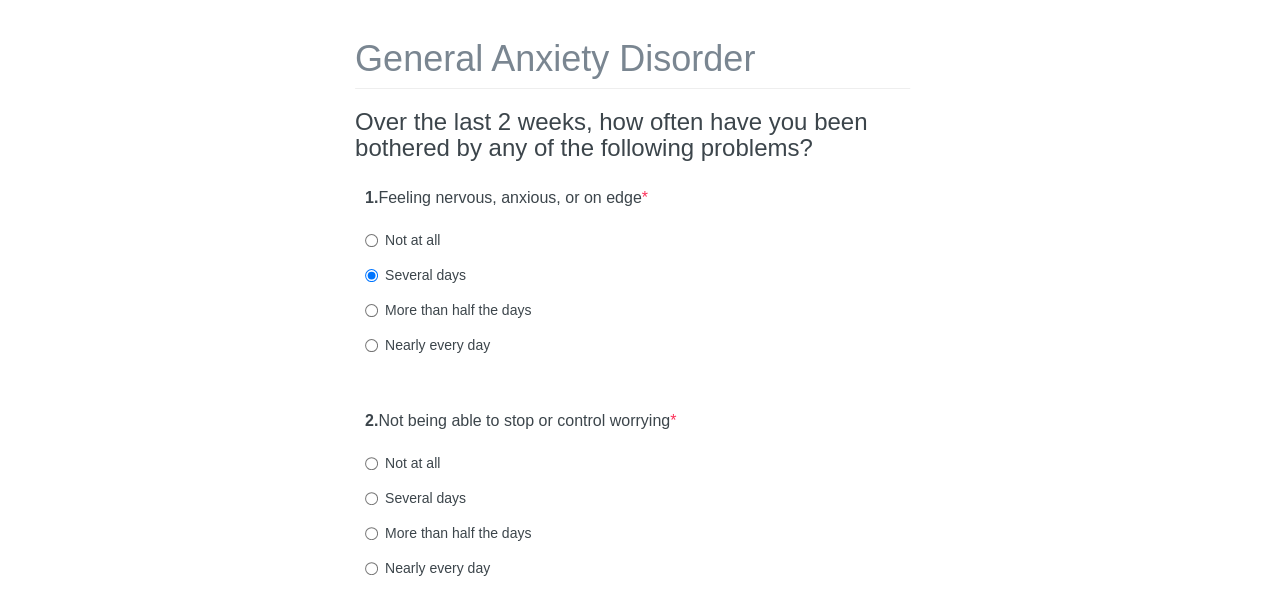click on "More than half the days" at bounding box center [632, 310] 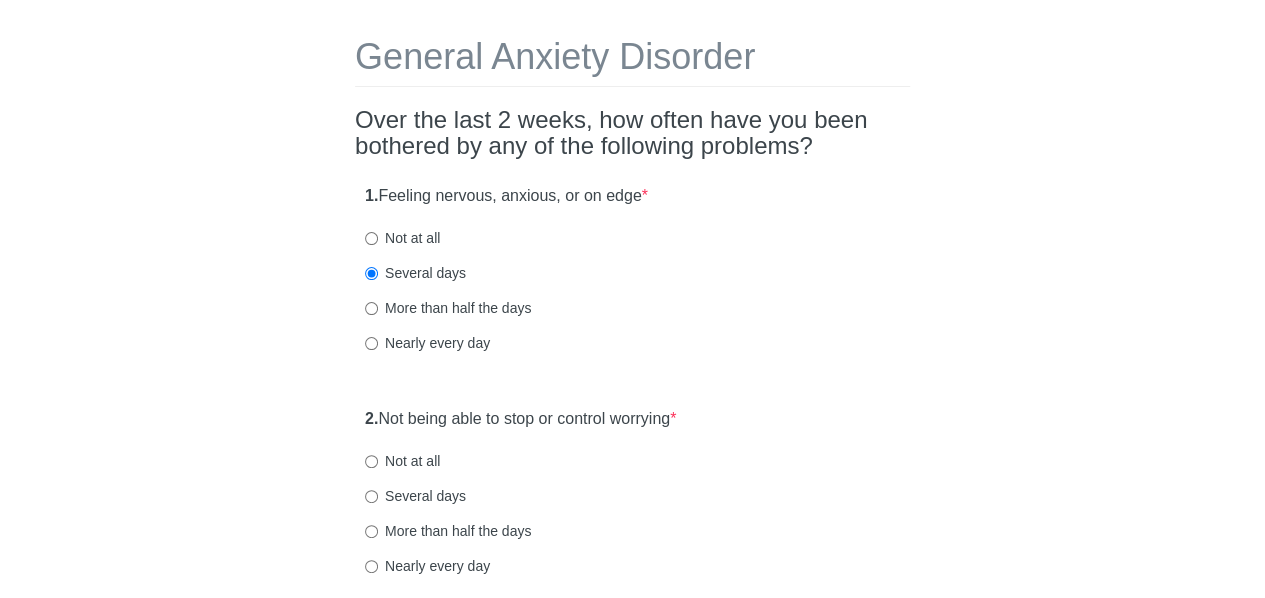 scroll, scrollTop: 86, scrollLeft: 0, axis: vertical 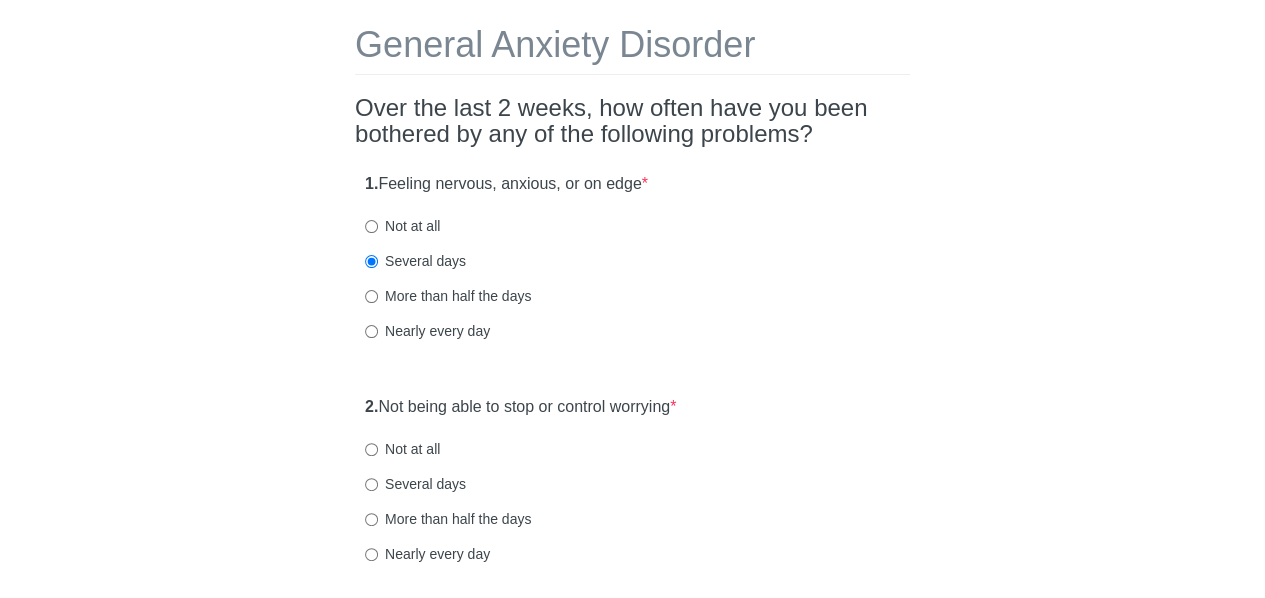 click on "General Anxiety Disorder Over the last 2 weeks, how often have you been bothered by any of the following problems? 1.  Feeling nervous, anxious, or on edge  * Not at all Several days More than half the days Nearly every day 2.  Not being able to stop or control worrying  * Not at all Several days More than half the days Nearly every day 3.  Worrying too much about different things  * Not at all Several days More than half the days Nearly every day 4.  Trouble relaxing  * Not at all Several days More than half the days Nearly every day 5.  Being so restless that it's hard to sit still  * Not at all Several days More than half the days Nearly every day 6.  Becoming easily annoyed or irritable  * Not at all Several days More than half the days Nearly every day 7.  Feeling afraid as if something awful might happen  * Not at all Several days More than half the days Nearly every day" at bounding box center (633, 854) 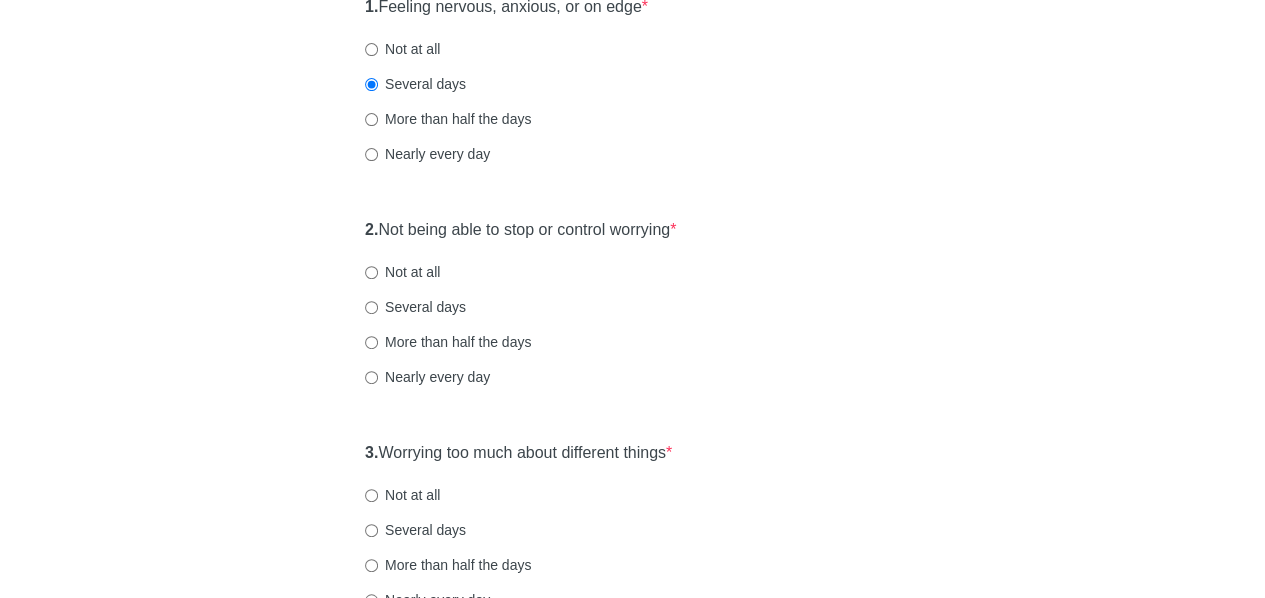 scroll, scrollTop: 305, scrollLeft: 0, axis: vertical 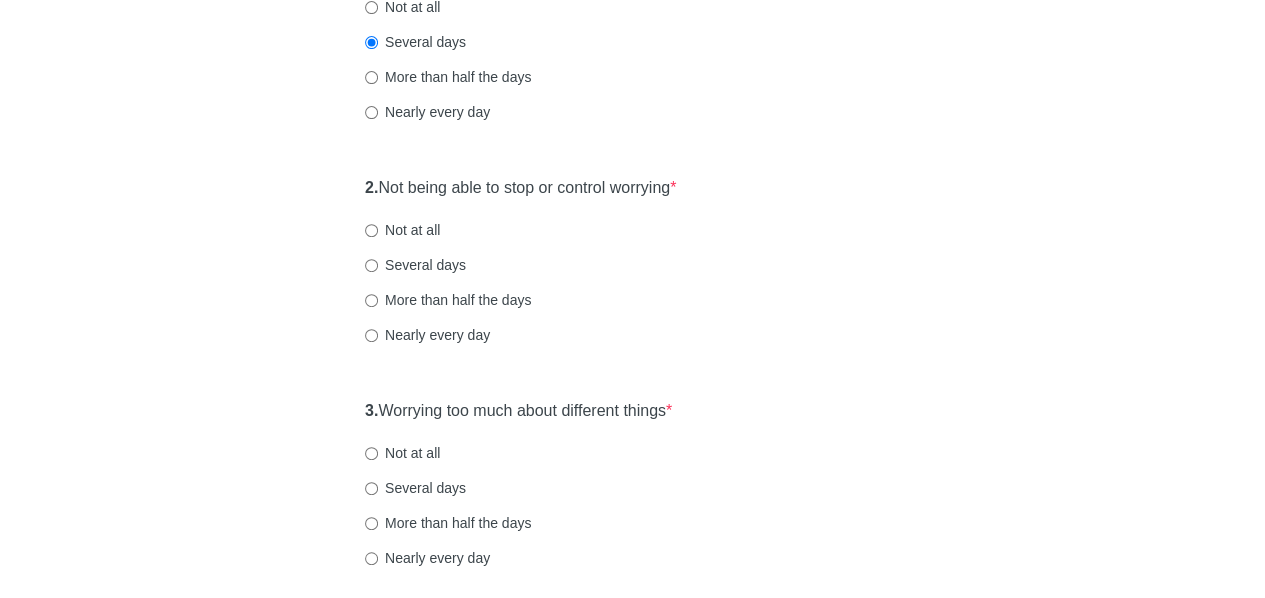 click on "2.  Not being able to stop or control worrying  * Not at all Several days More than half the days Nearly every day" at bounding box center [632, 271] 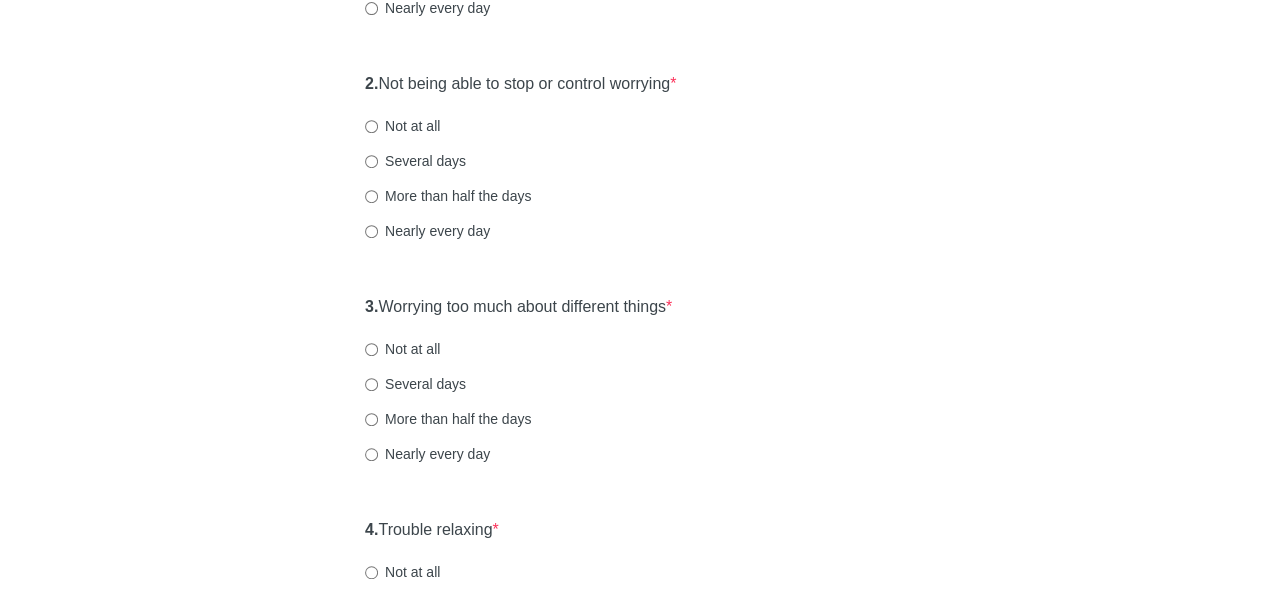 scroll, scrollTop: 404, scrollLeft: 0, axis: vertical 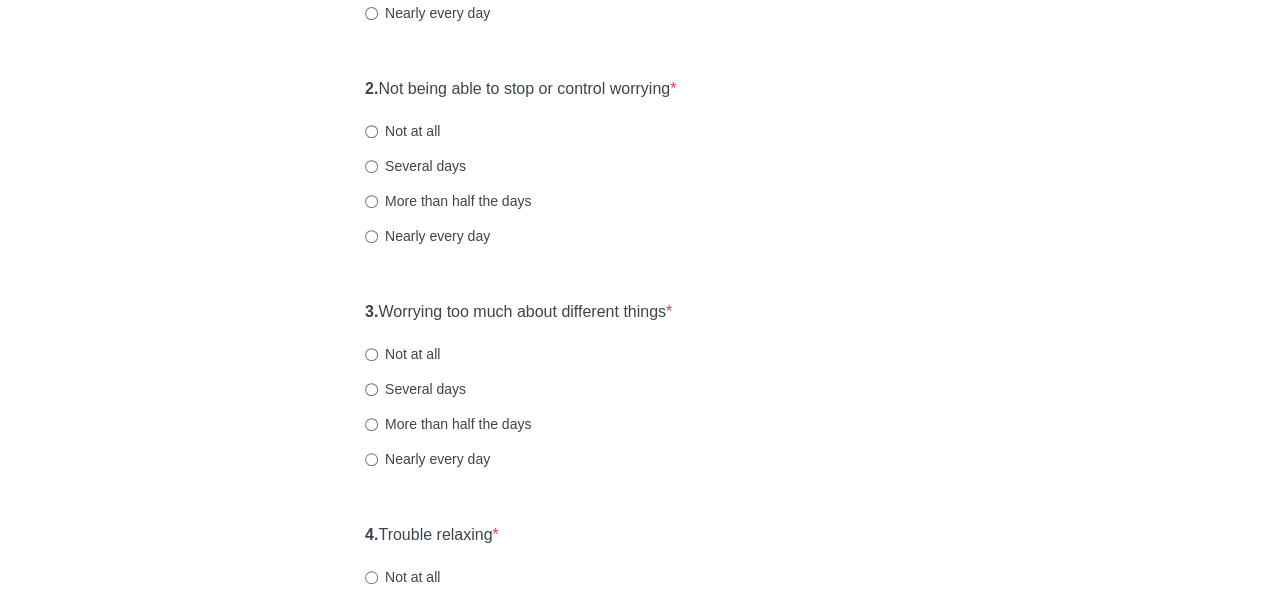 click on "Several days" at bounding box center (371, 166) 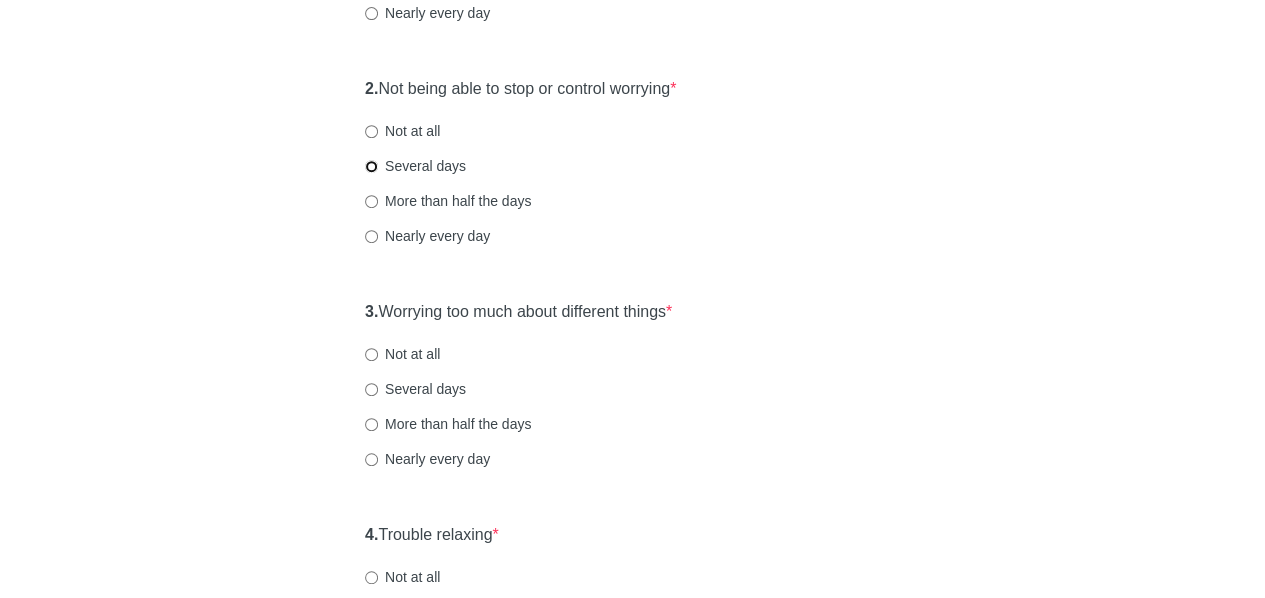 radio on "true" 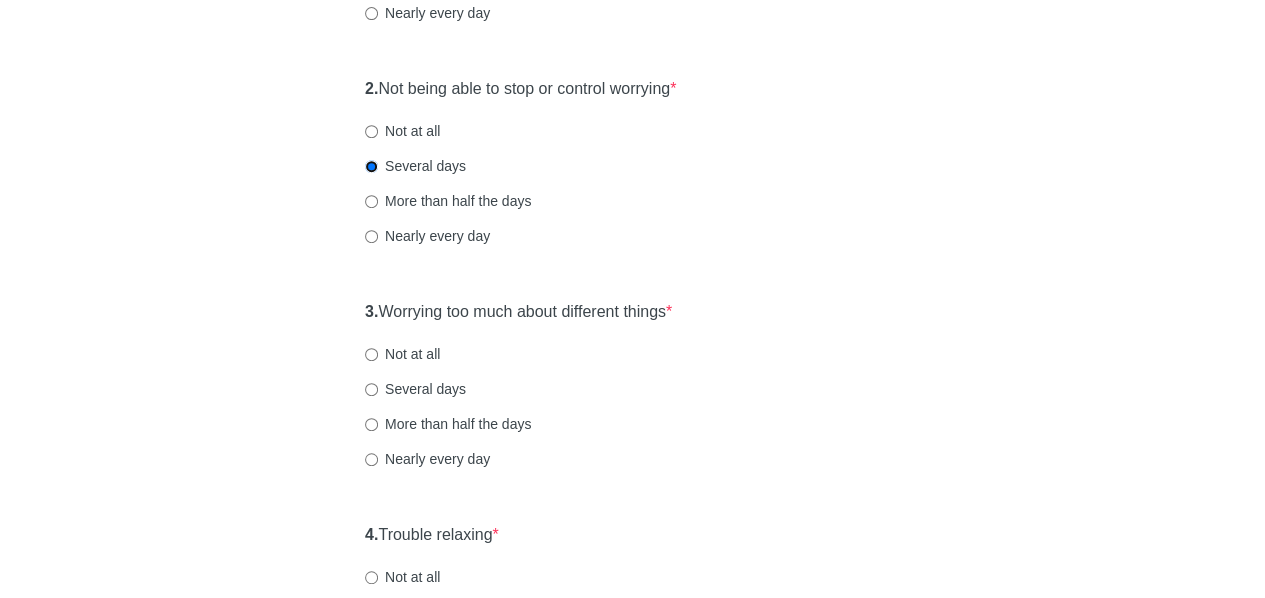 click on "General Anxiety Disorder Over the last 2 weeks, how often have you been bothered by any of the following problems? 1.  Feeling nervous, anxious, or on edge  * Not at all Several days More than half the days Nearly every day 2.  Not being able to stop or control worrying  * Not at all Several days More than half the days Nearly every day 3.  Worrying too much about different things  * Not at all Several days More than half the days Nearly every day 4.  Trouble relaxing  * Not at all Several days More than half the days Nearly every day 5.  Being so restless that it's hard to sit still  * Not at all Several days More than half the days Nearly every day 6.  Becoming easily annoyed or irritable  * Not at all Several days More than half the days Nearly every day 7.  Feeling afraid as if something awful might happen  * Not at all Several days More than half the days Nearly every day" at bounding box center [633, 536] 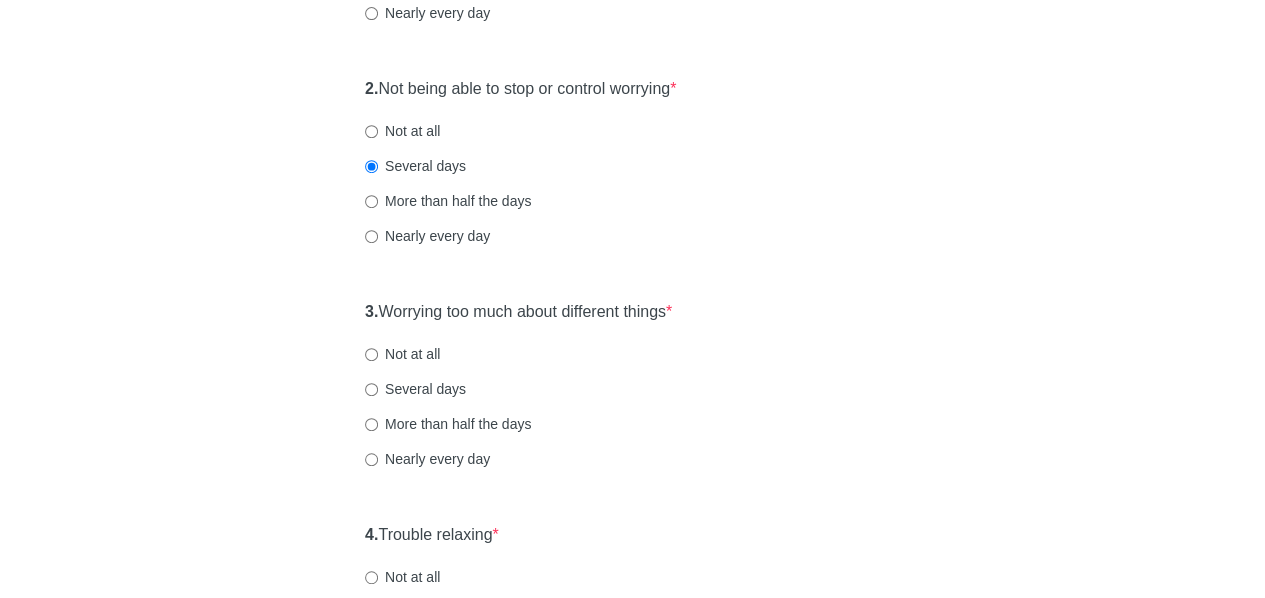 click on "Several days" at bounding box center [632, 389] 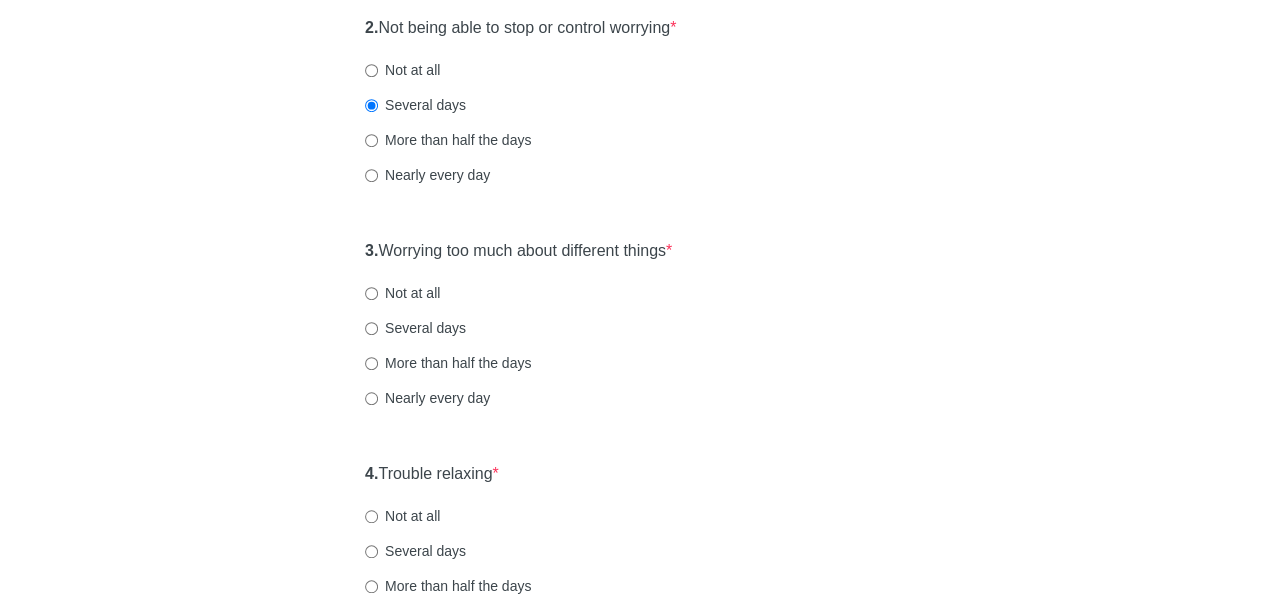 scroll, scrollTop: 484, scrollLeft: 0, axis: vertical 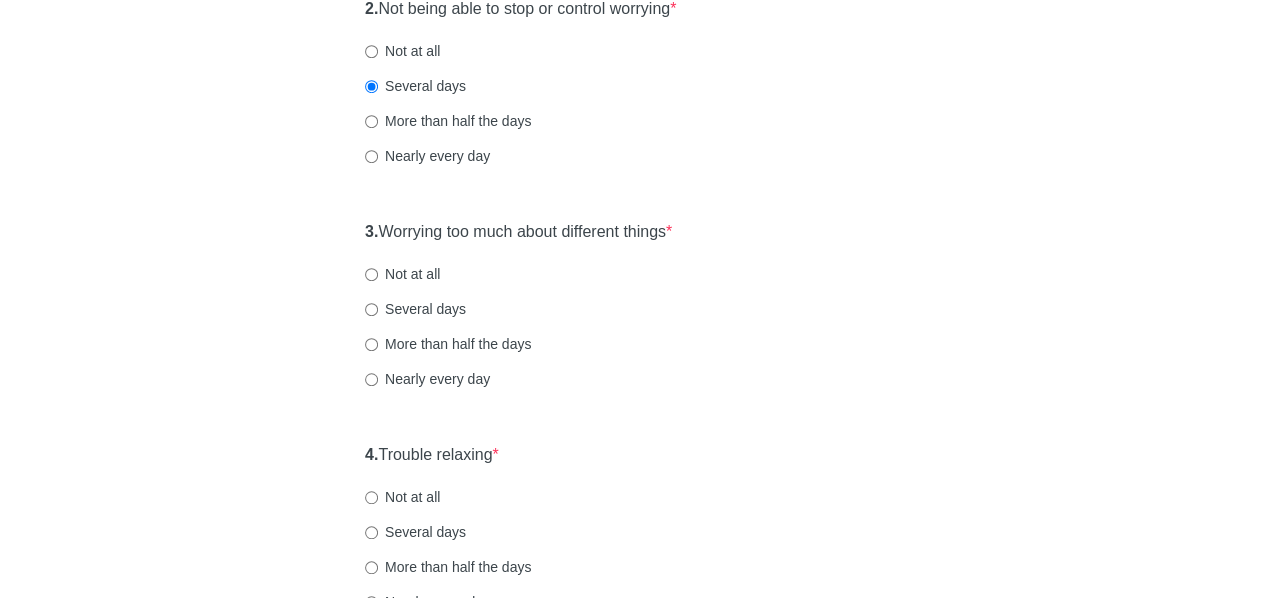 click on "General Anxiety Disorder Over the last 2 weeks, how often have you been bothered by any of the following problems? 1.  Feeling nervous, anxious, or on edge  * Not at all Several days More than half the days Nearly every day 2.  Not being able to stop or control worrying  * Not at all Several days More than half the days Nearly every day 3.  Worrying too much about different things  * Not at all Several days More than half the days Nearly every day 4.  Trouble relaxing  * Not at all Several days More than half the days Nearly every day 5.  Being so restless that it's hard to sit still  * Not at all Several days More than half the days Nearly every day 6.  Becoming easily annoyed or irritable  * Not at all Several days More than half the days Nearly every day 7.  Feeling afraid as if something awful might happen  * Not at all Several days More than half the days Nearly every day" at bounding box center (633, 456) 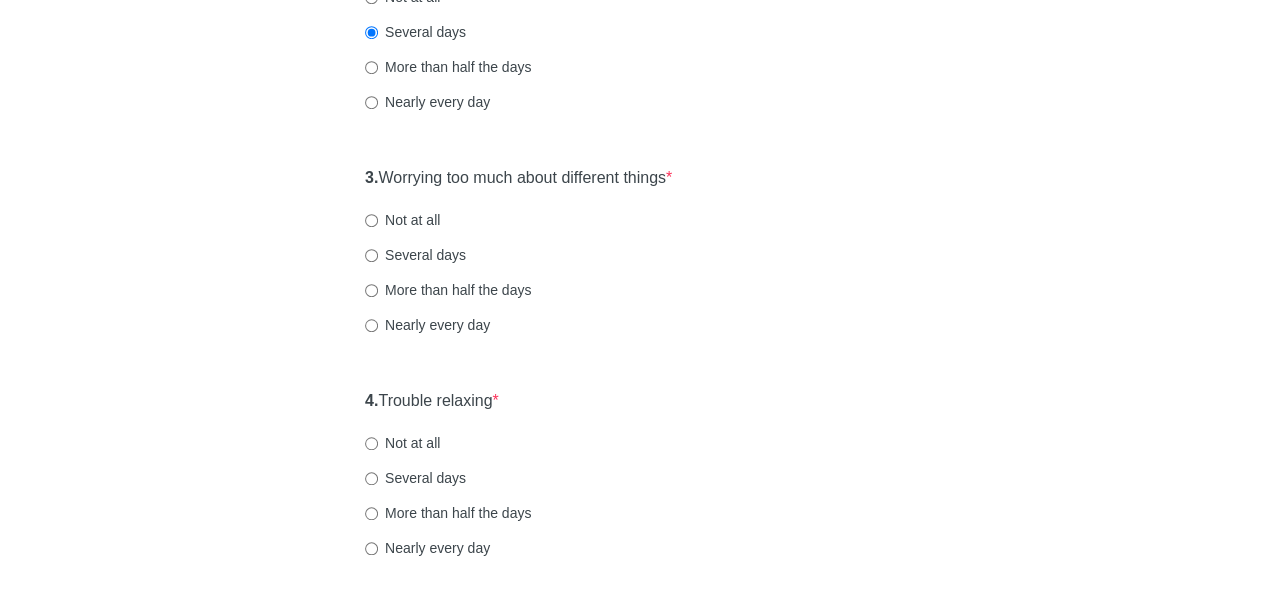 scroll, scrollTop: 544, scrollLeft: 0, axis: vertical 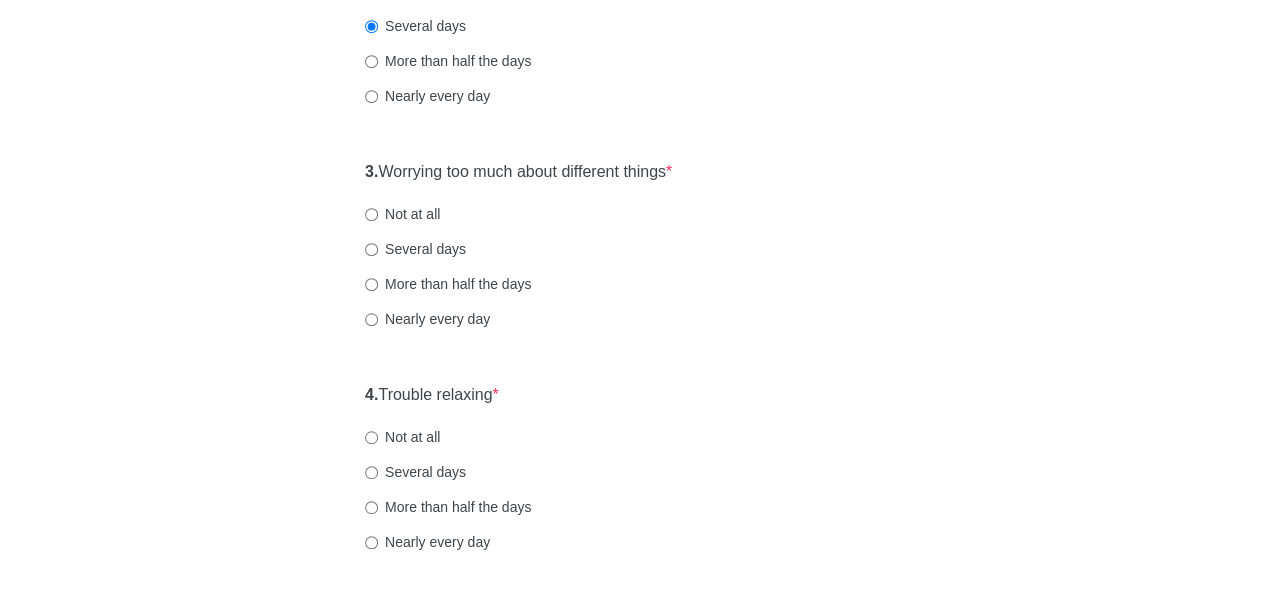 click on "General Anxiety Disorder Over the last 2 weeks, how often have you been bothered by any of the following problems? 1.  Feeling nervous, anxious, or on edge  * Not at all Several days More than half the days Nearly every day 2.  Not being able to stop or control worrying  * Not at all Several days More than half the days Nearly every day 3.  Worrying too much about different things  * Not at all Several days More than half the days Nearly every day 4.  Trouble relaxing  * Not at all Several days More than half the days Nearly every day 5.  Being so restless that it's hard to sit still  * Not at all Several days More than half the days Nearly every day 6.  Becoming easily annoyed or irritable  * Not at all Several days More than half the days Nearly every day 7.  Feeling afraid as if something awful might happen  * Not at all Several days More than half the days Nearly every day" at bounding box center [633, 396] 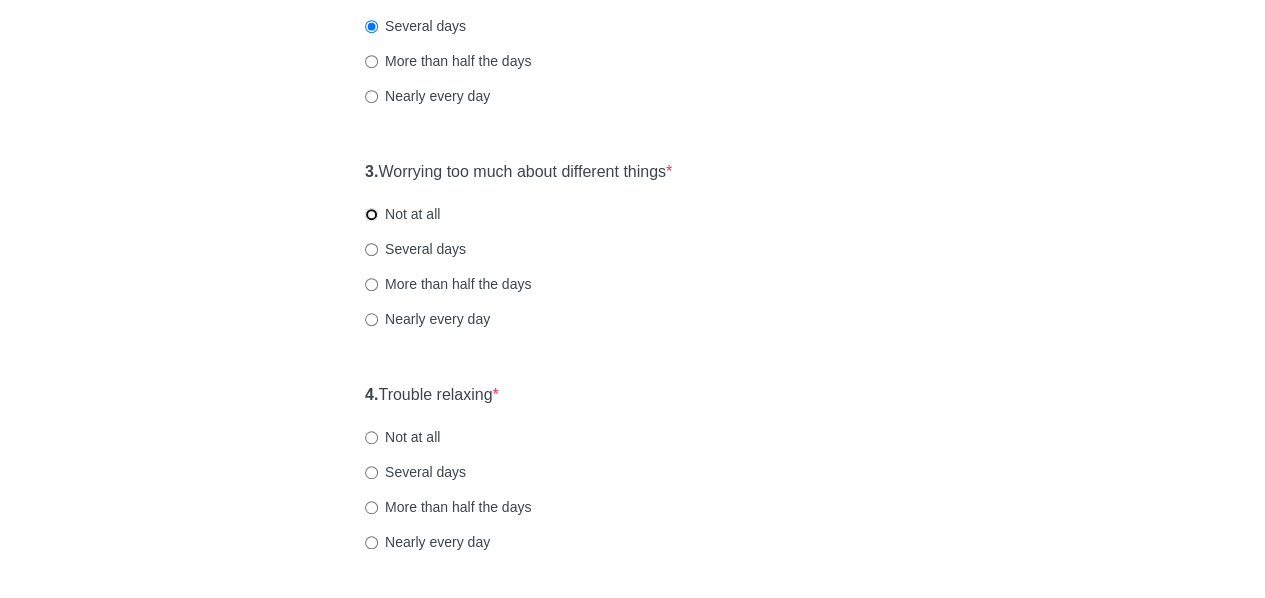 click on "Not at all" at bounding box center [371, 214] 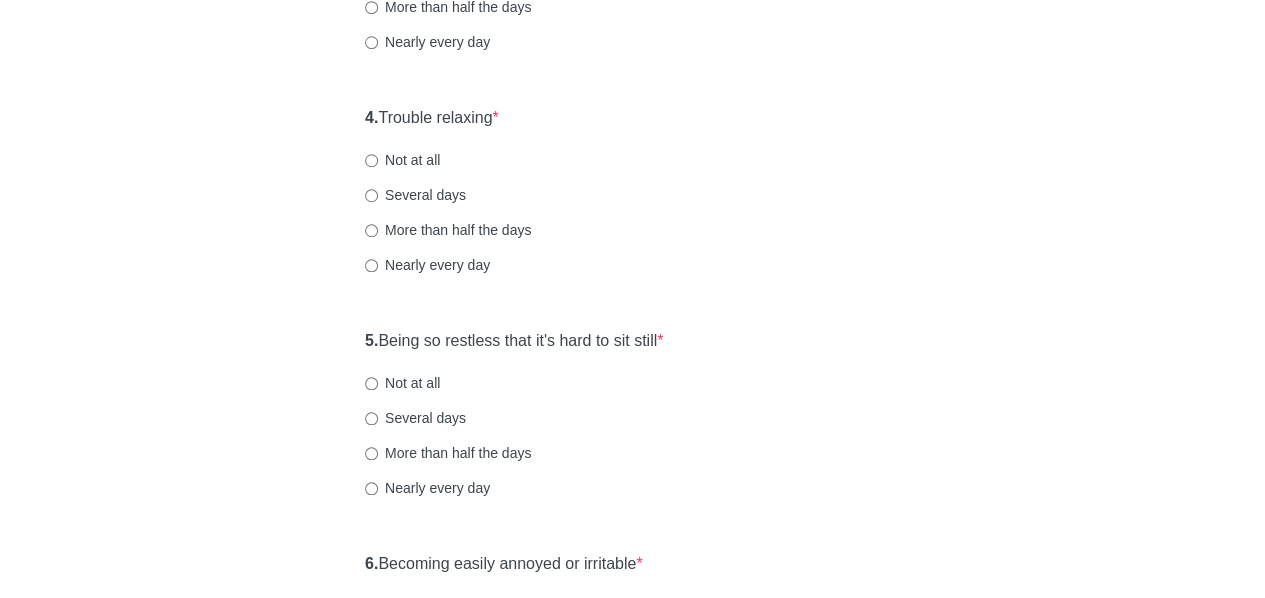 scroll, scrollTop: 828, scrollLeft: 0, axis: vertical 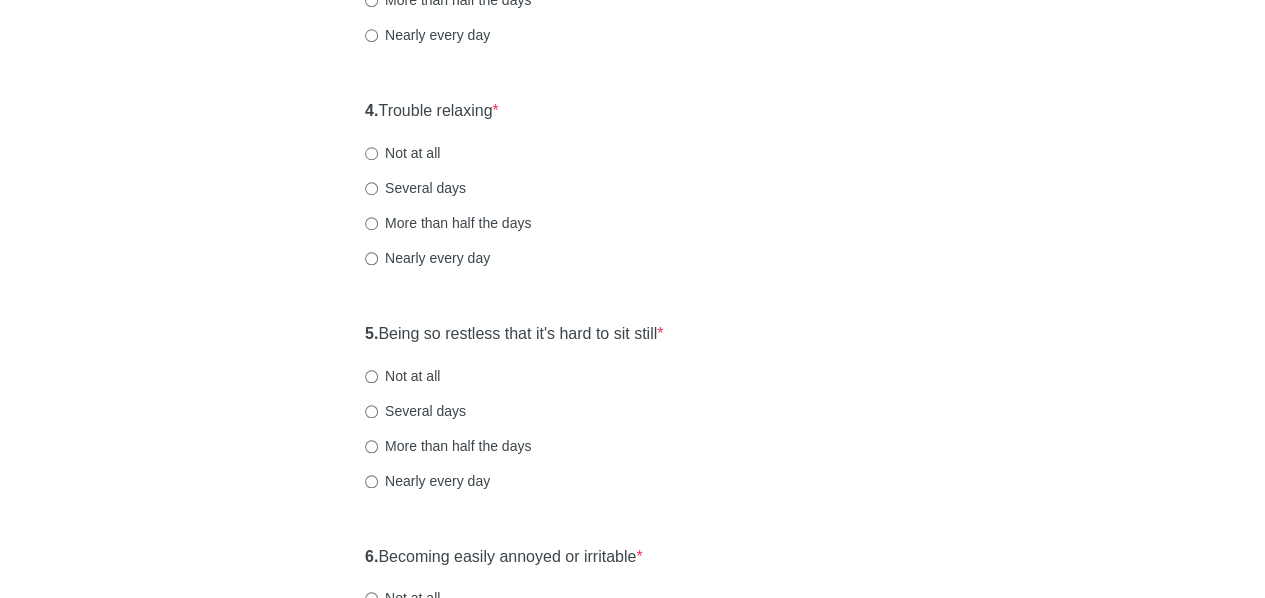 click on "General Anxiety Disorder Over the last 2 weeks, how often have you been bothered by any of the following problems? 1.  Feeling nervous, anxious, or on edge  * Not at all Several days More than half the days Nearly every day 2.  Not being able to stop or control worrying  * Not at all Several days More than half the days Nearly every day 3.  Worrying too much about different things  * Not at all Several days More than half the days Nearly every day 4.  Trouble relaxing  * Not at all Several days More than half the days Nearly every day 5.  Being so restless that it's hard to sit still  * Not at all Several days More than half the days Nearly every day 6.  Becoming easily annoyed or irritable  * Not at all Several days More than half the days Nearly every day 7.  Feeling afraid as if something awful might happen  * Not at all Several days More than half the days Nearly every day" at bounding box center [633, 112] 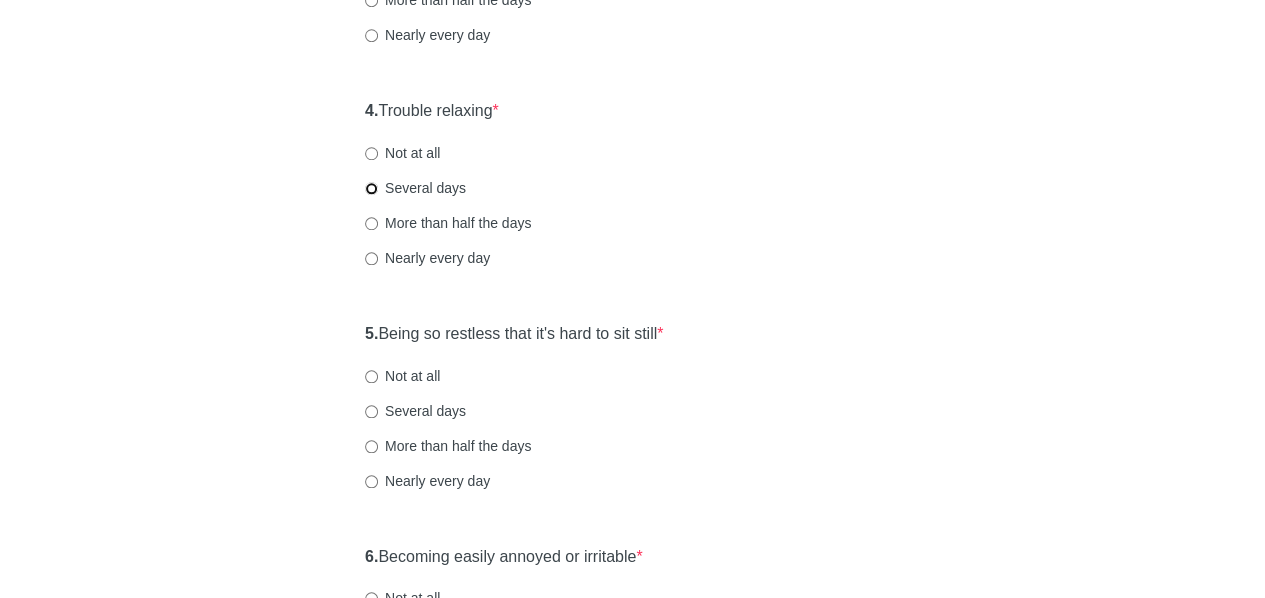 click on "Several days" at bounding box center (371, 188) 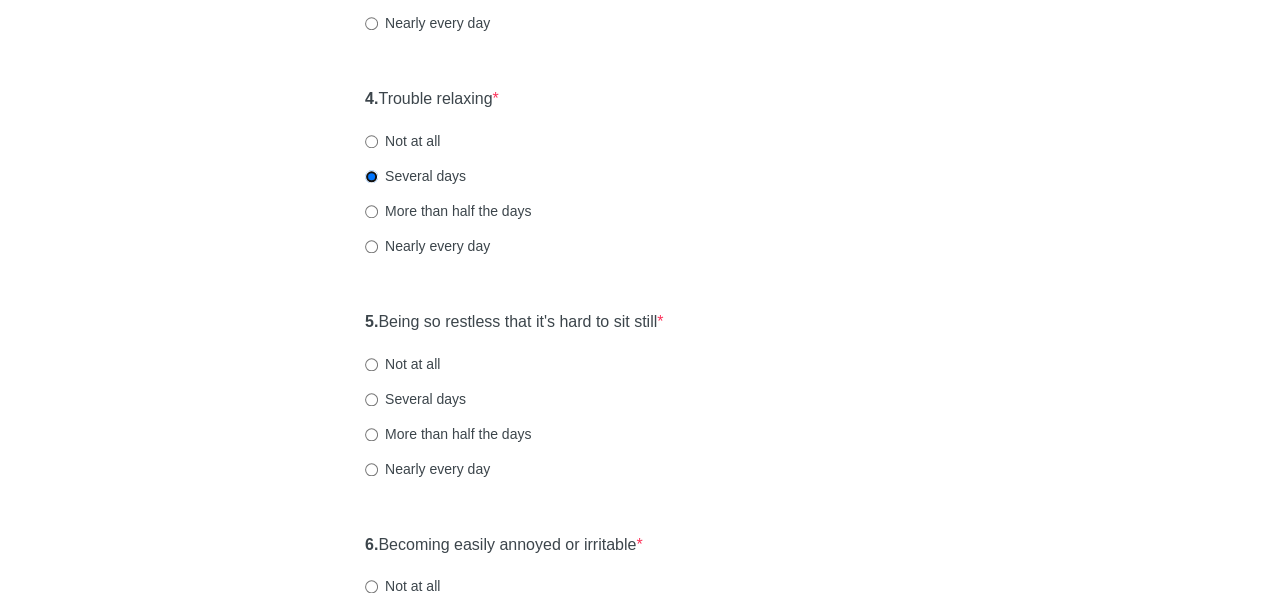 scroll, scrollTop: 885, scrollLeft: 0, axis: vertical 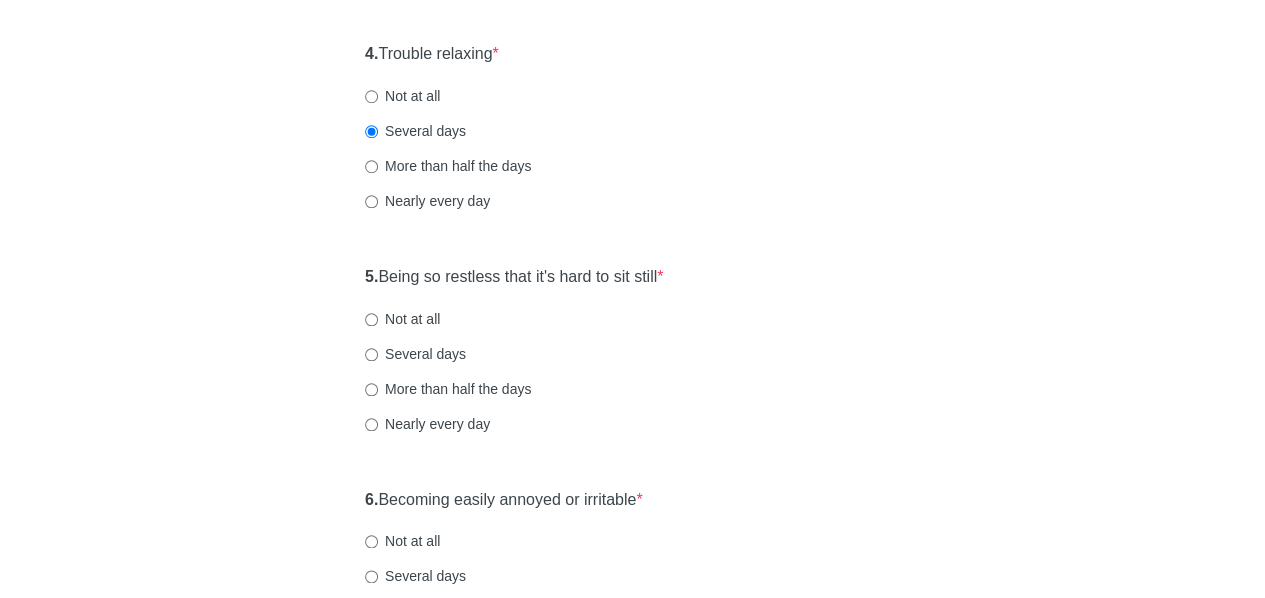 click on "General Anxiety Disorder Over the last 2 weeks, how often have you been bothered by any of the following problems? 1.  Feeling nervous, anxious, or on edge  * Not at all Several days More than half the days Nearly every day 2.  Not being able to stop or control worrying  * Not at all Several days More than half the days Nearly every day 3.  Worrying too much about different things  * Not at all Several days More than half the days Nearly every day 4.  Trouble relaxing  * Not at all Several days More than half the days Nearly every day 5.  Being so restless that it's hard to sit still  * Not at all Several days More than half the days Nearly every day 6.  Becoming easily annoyed or irritable  * Not at all Several days More than half the days Nearly every day 7.  Feeling afraid as if something awful might happen  * Not at all Several days More than half the days Nearly every day" at bounding box center [633, 55] 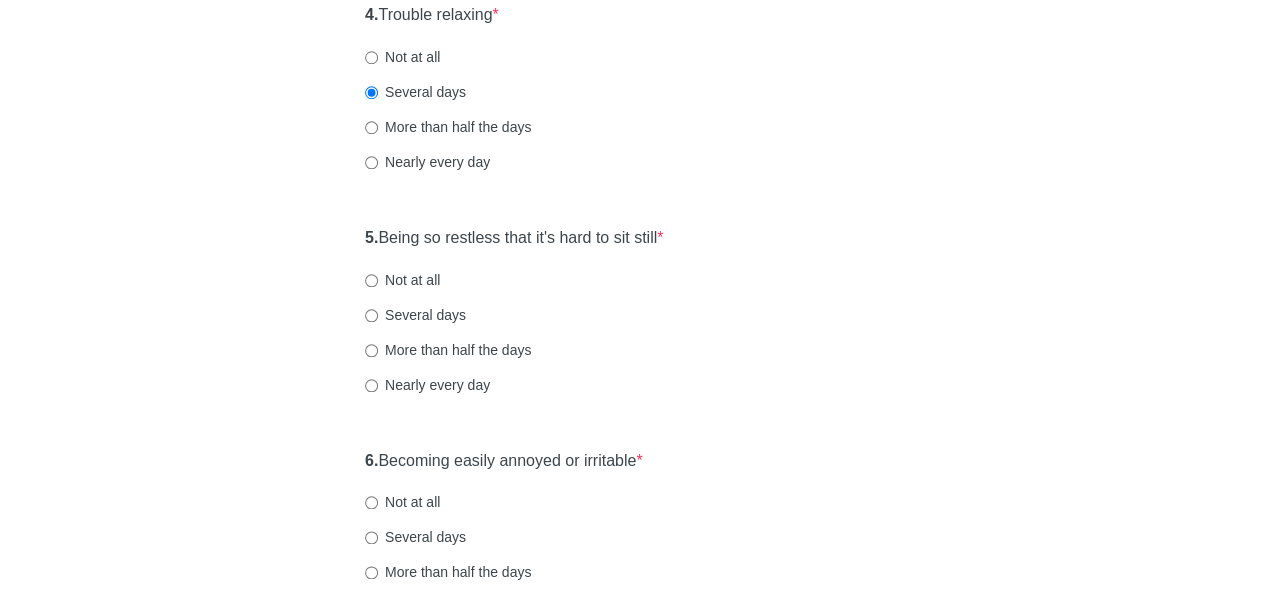 scroll, scrollTop: 924, scrollLeft: 0, axis: vertical 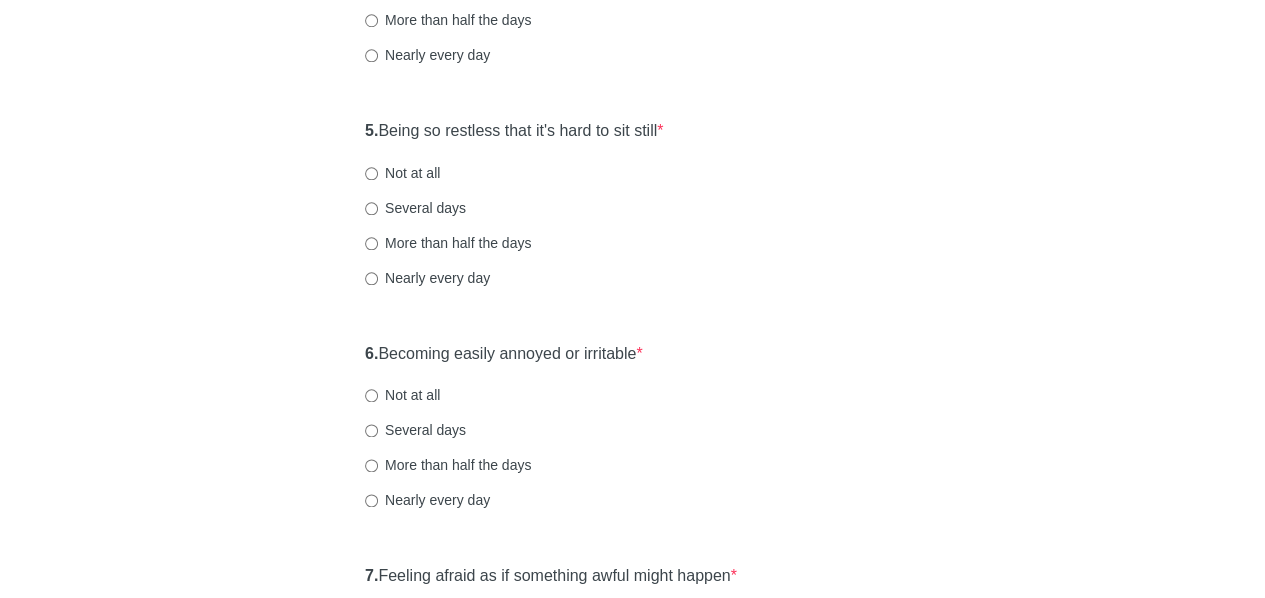 click on "General Anxiety Disorder Over the last 2 weeks, how often have you been bothered by any of the following problems? 1.  Feeling nervous, anxious, or on edge  * Not at all Several days More than half the days Nearly every day 2.  Not being able to stop or control worrying  * Not at all Several days More than half the days Nearly every day 3.  Worrying too much about different things  * Not at all Several days More than half the days Nearly every day 4.  Trouble relaxing  * Not at all Several days More than half the days Nearly every day 5.  Being so restless that it's hard to sit still  * Not at all Several days More than half the days Nearly every day 6.  Becoming easily annoyed or irritable  * Not at all Several days More than half the days Nearly every day 7.  Feeling afraid as if something awful might happen  * Not at all Several days More than half the days Nearly every day" at bounding box center [633, -91] 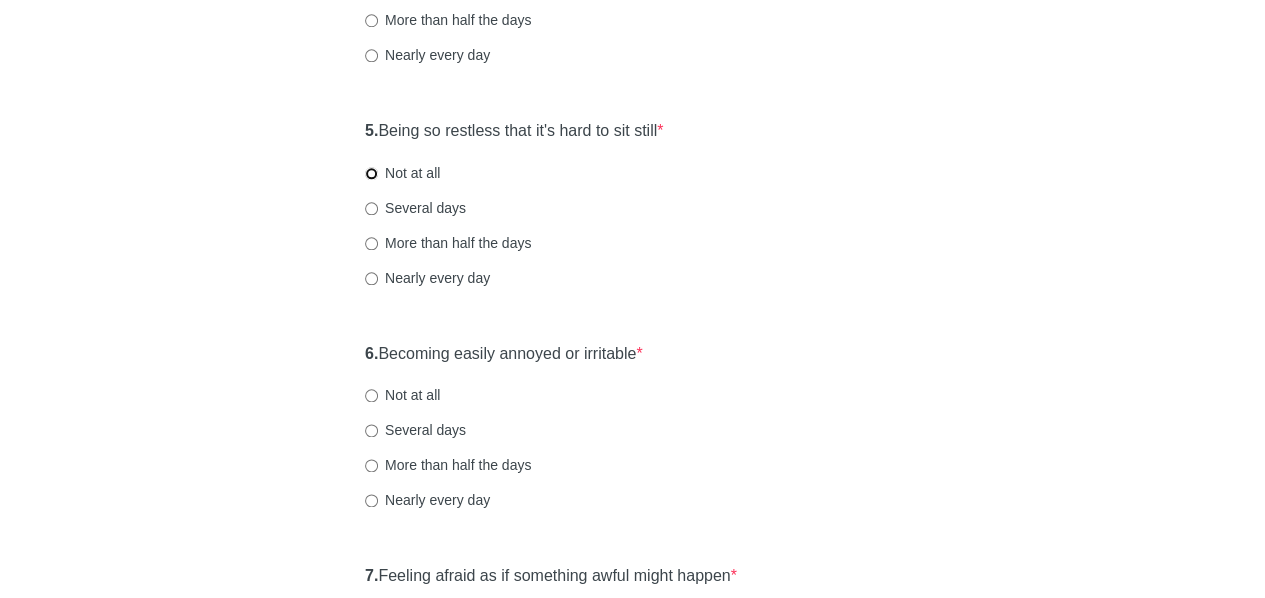 radio on "true" 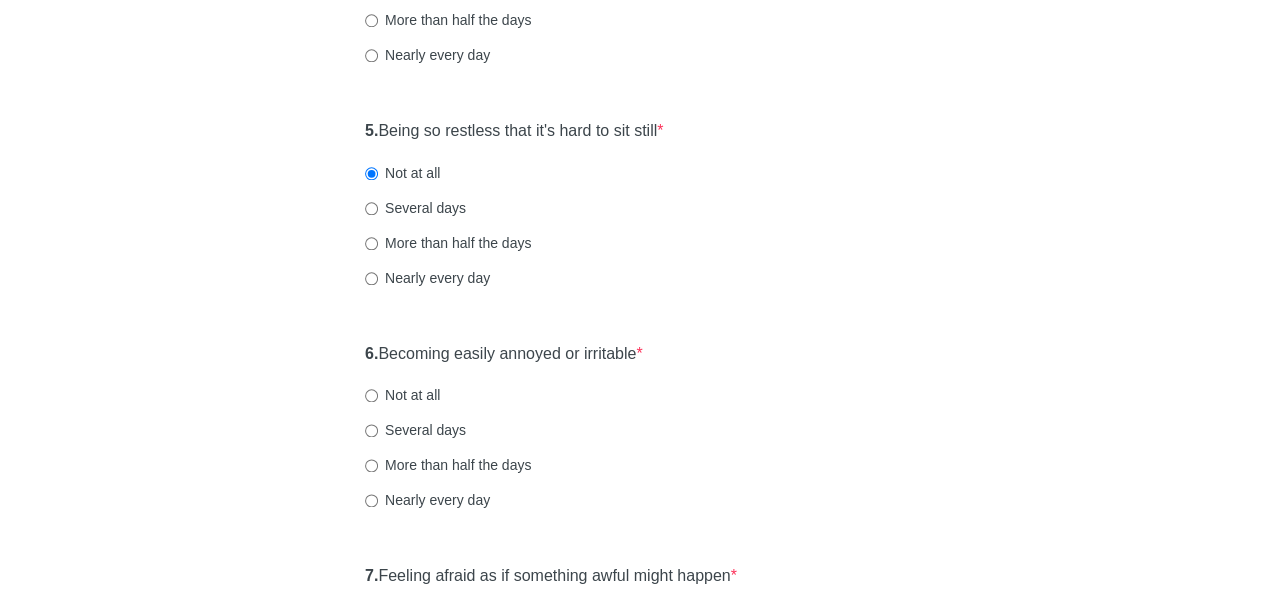 click on "General Anxiety Disorder Over the last 2 weeks, how often have you been bothered by any of the following problems? 1.  Feeling nervous, anxious, or on edge  * Not at all Several days More than half the days Nearly every day 2.  Not being able to stop or control worrying  * Not at all Several days More than half the days Nearly every day 3.  Worrying too much about different things  * Not at all Several days More than half the days Nearly every day 4.  Trouble relaxing  * Not at all Several days More than half the days Nearly every day 5.  Being so restless that it's hard to sit still  * Not at all Several days More than half the days Nearly every day 6.  Becoming easily annoyed or irritable  * Not at all Several days More than half the days Nearly every day 7.  Feeling afraid as if something awful might happen  * Not at all Several days More than half the days Nearly every day" at bounding box center [633, -91] 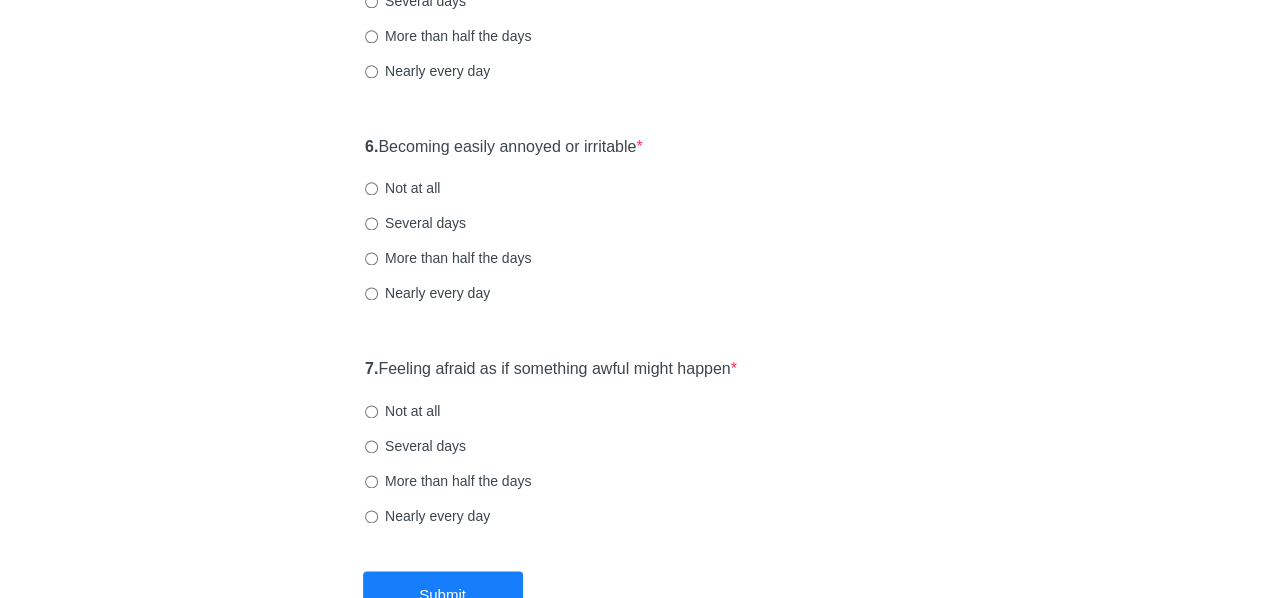 scroll, scrollTop: 1238, scrollLeft: 0, axis: vertical 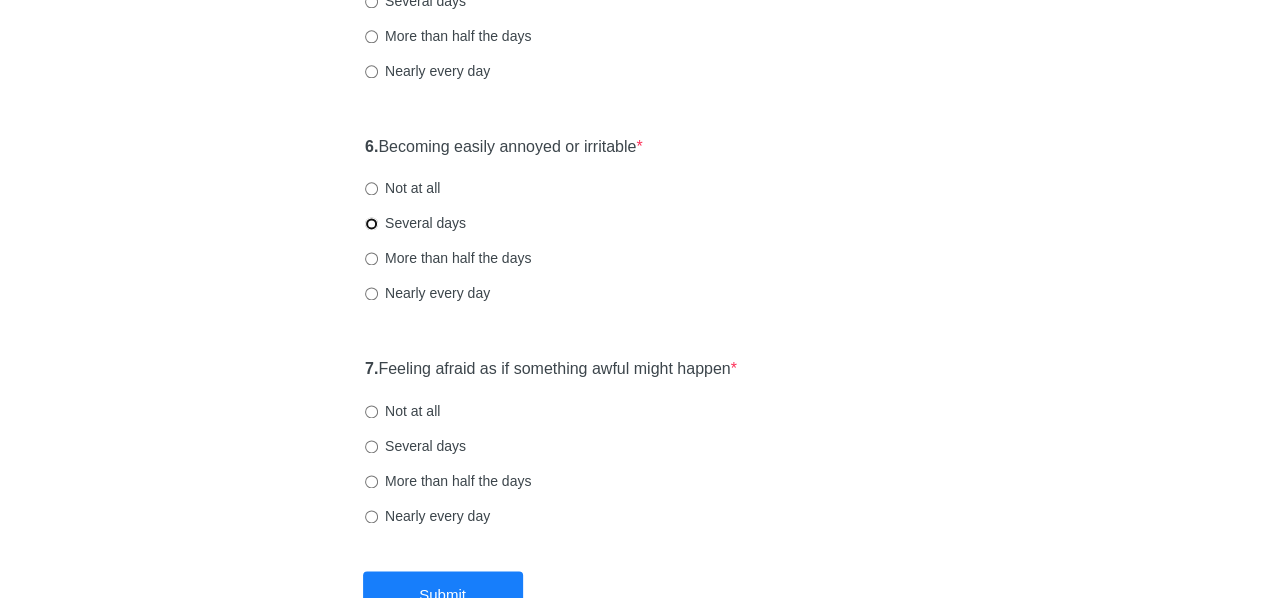 click on "Several days" at bounding box center [371, 223] 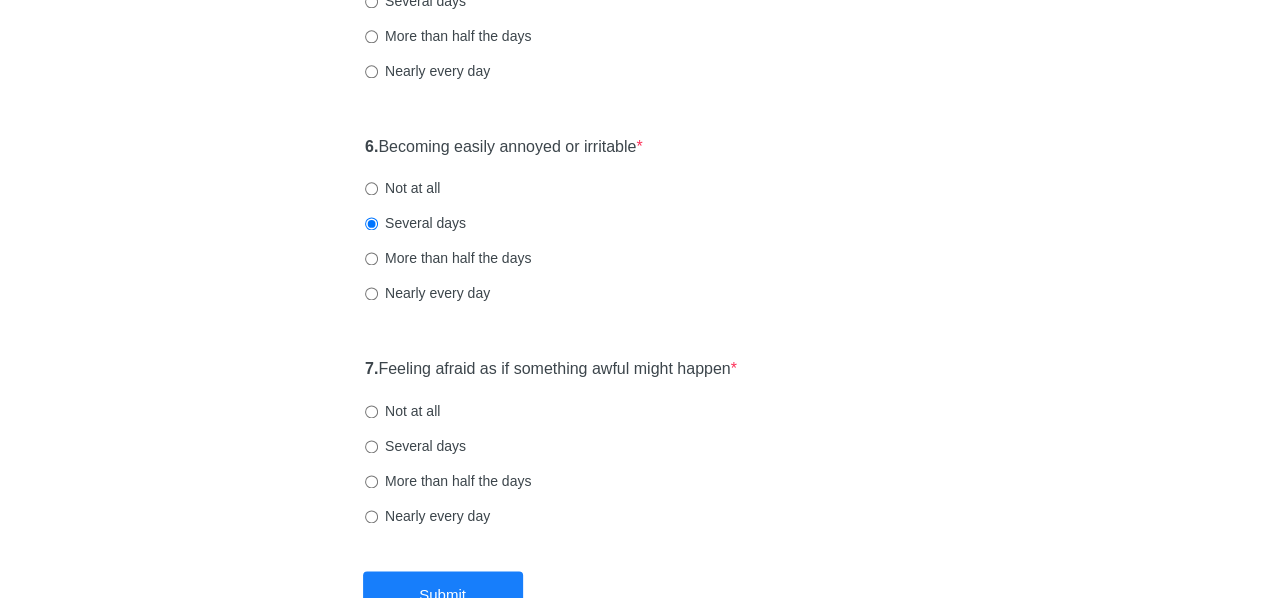 click on "General Anxiety Disorder Over the last 2 weeks, how often have you been bothered by any of the following problems? 1.  Feeling nervous, anxious, or on edge  * Not at all Several days More than half the days Nearly every day 2.  Not being able to stop or control worrying  * Not at all Several days More than half the days Nearly every day 3.  Worrying too much about different things  * Not at all Several days More than half the days Nearly every day 4.  Trouble relaxing  * Not at all Several days More than half the days Nearly every day 5.  Being so restless that it's hard to sit still  * Not at all Several days More than half the days Nearly every day 6.  Becoming easily annoyed or irritable  * Not at all Several days More than half the days Nearly every day 7.  Feeling afraid as if something awful might happen  * Not at all Several days More than half the days Nearly every day" at bounding box center [633, -298] 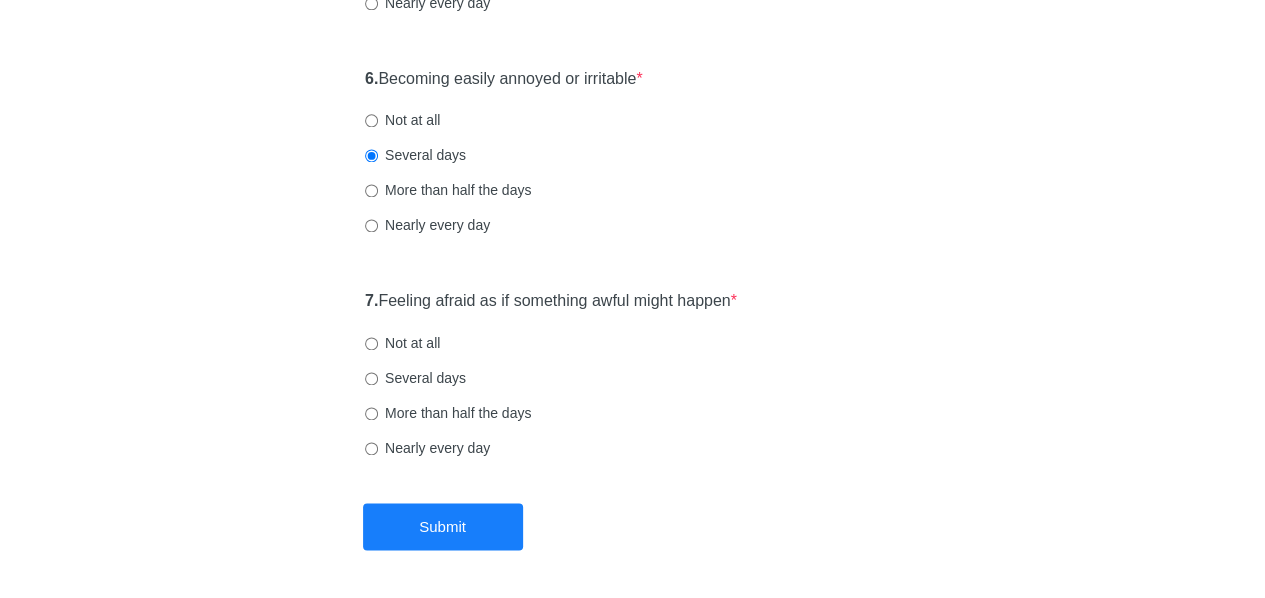 scroll, scrollTop: 1364, scrollLeft: 0, axis: vertical 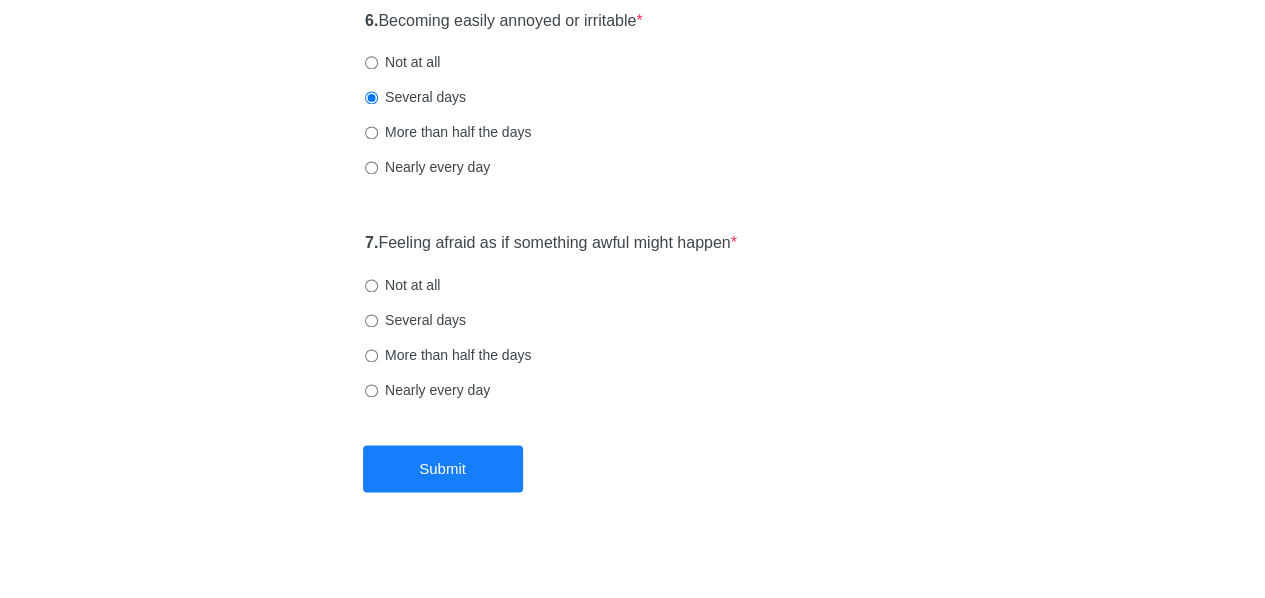 click on "General Anxiety Disorder Over the last 2 weeks, how often have you been bothered by any of the following problems? 1.  Feeling nervous, anxious, or on edge  * Not at all Several days More than half the days Nearly every day 2.  Not being able to stop or control worrying  * Not at all Several days More than half the days Nearly every day 3.  Worrying too much about different things  * Not at all Several days More than half the days Nearly every day 4.  Trouble relaxing  * Not at all Several days More than half the days Nearly every day 5.  Being so restless that it's hard to sit still  * Not at all Several days More than half the days Nearly every day 6.  Becoming easily annoyed or irritable  * Not at all Several days More than half the days Nearly every day 7.  Feeling afraid as if something awful might happen  * Not at all Several days More than half the days Nearly every day" at bounding box center (633, -424) 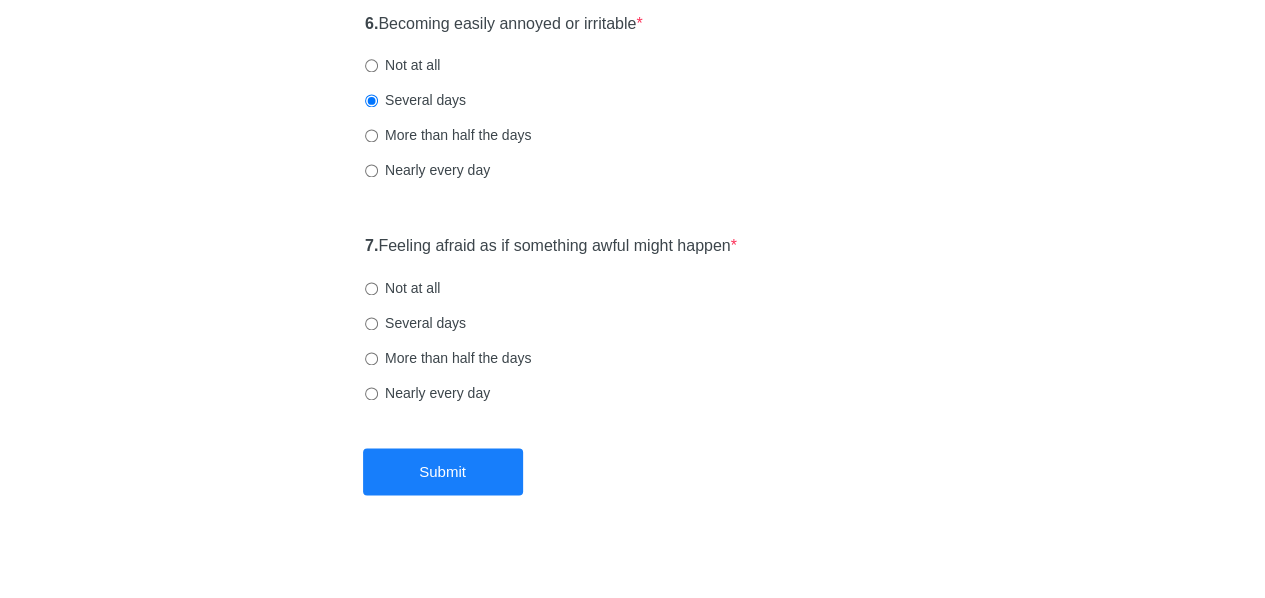 click on "General Anxiety Disorder Over the last 2 weeks, how often have you been bothered by any of the following problems? 1.  Feeling nervous, anxious, or on edge  * Not at all Several days More than half the days Nearly every day 2.  Not being able to stop or control worrying  * Not at all Several days More than half the days Nearly every day 3.  Worrying too much about different things  * Not at all Several days More than half the days Nearly every day 4.  Trouble relaxing  * Not at all Several days More than half the days Nearly every day 5.  Being so restless that it's hard to sit still  * Not at all Several days More than half the days Nearly every day 6.  Becoming easily annoyed or irritable  * Not at all Several days More than half the days Nearly every day 7.  Feeling afraid as if something awful might happen  * Not at all Several days More than half the days Nearly every day" at bounding box center [633, -421] 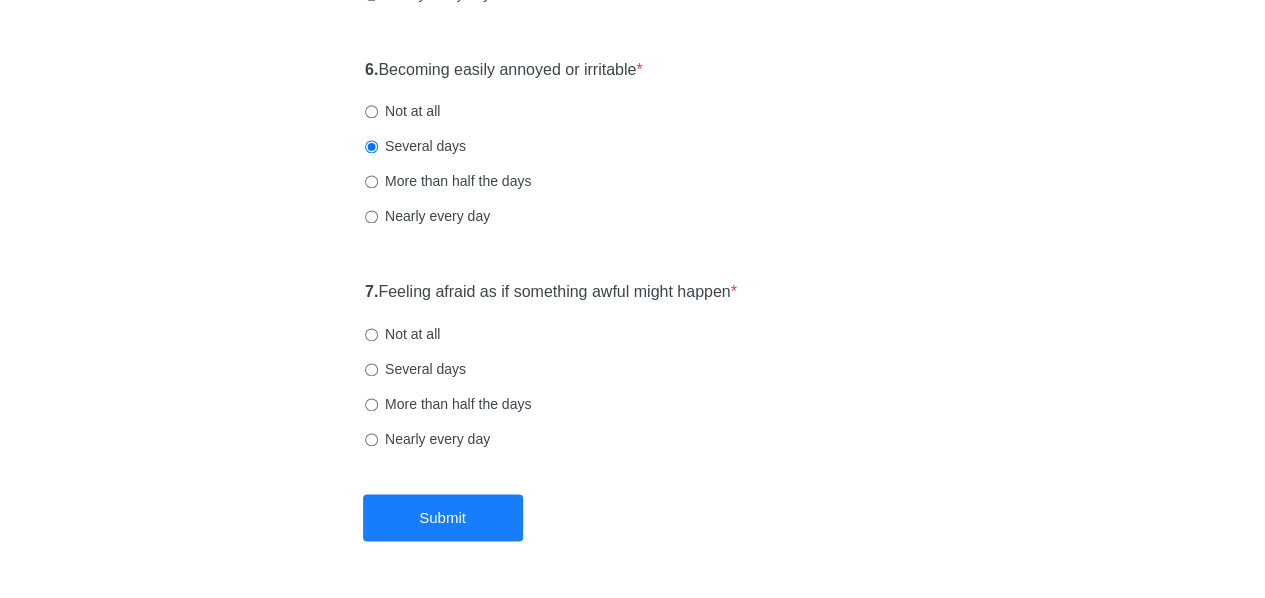 scroll, scrollTop: 1303, scrollLeft: 0, axis: vertical 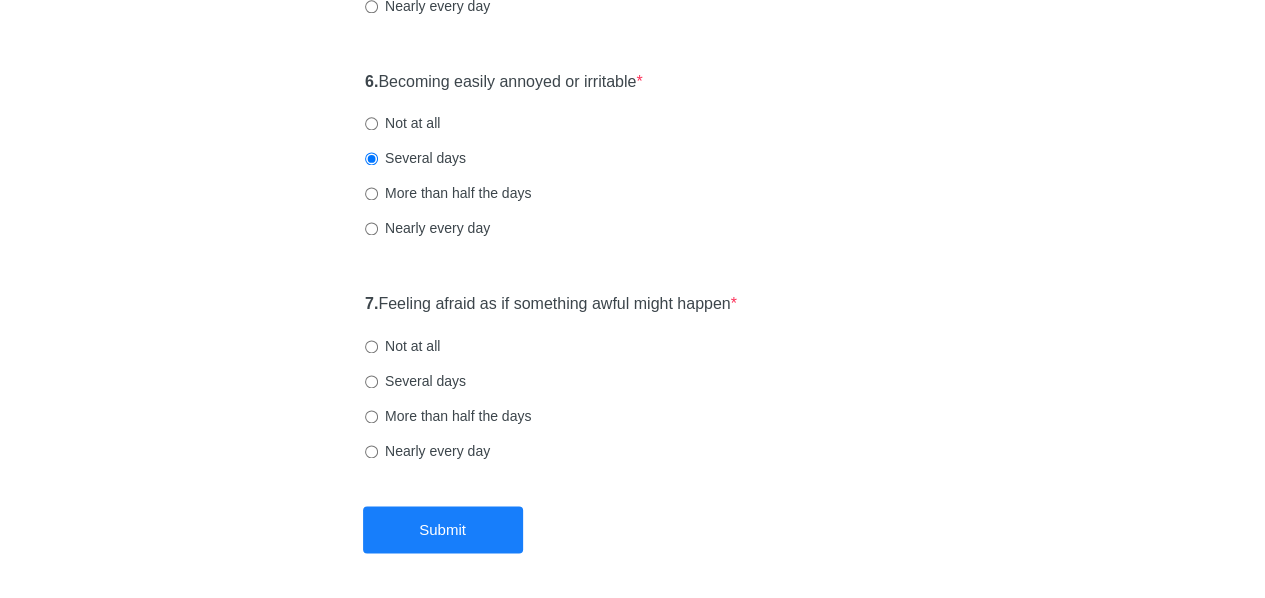 click on "Not at all" at bounding box center (402, 123) 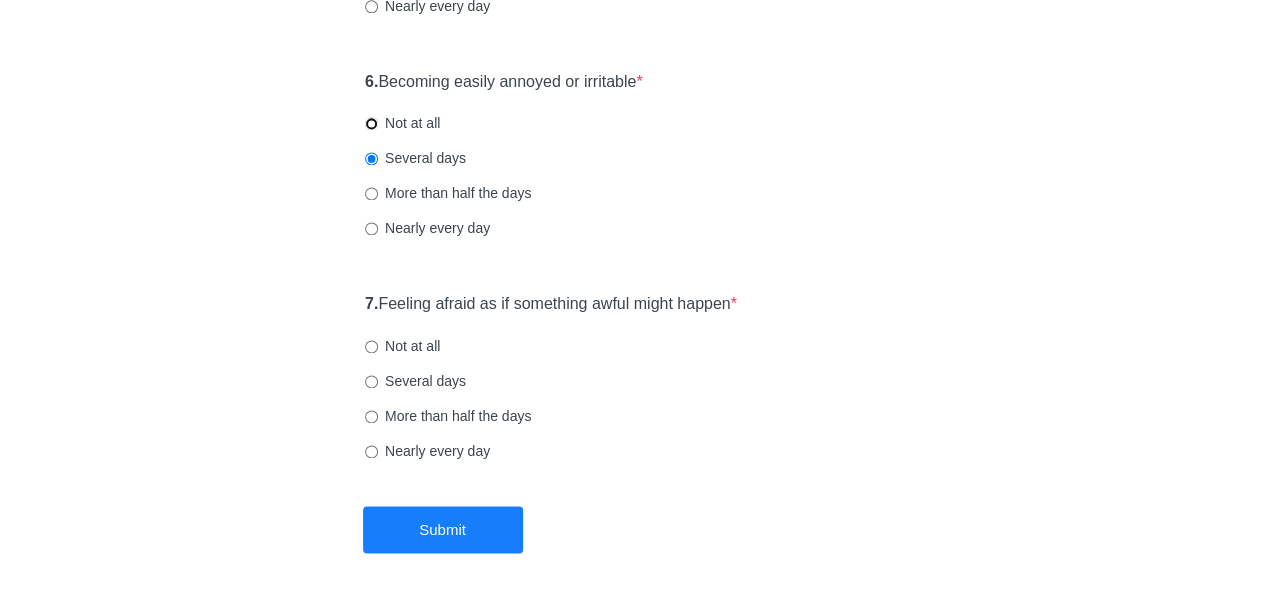 click on "Not at all" at bounding box center [371, 123] 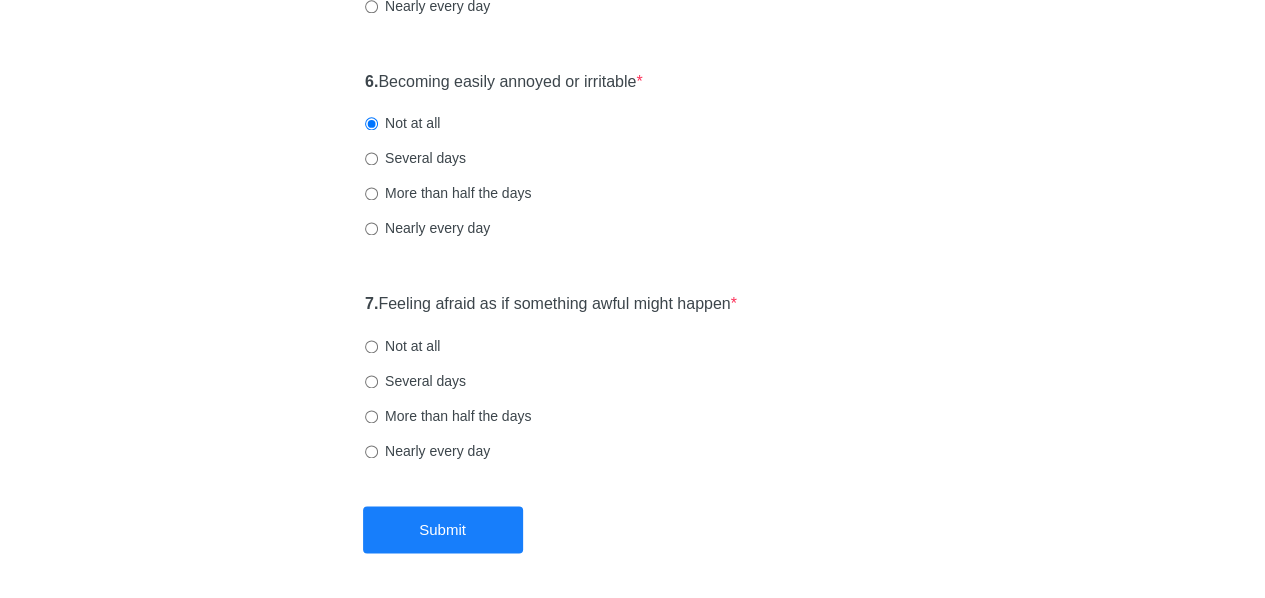click on "General Anxiety Disorder Over the last 2 weeks, how often have you been bothered by any of the following problems? 1.  Feeling nervous, anxious, or on edge  * Not at all Several days More than half the days Nearly every day 2.  Not being able to stop or control worrying  * Not at all Several days More than half the days Nearly every day 3.  Worrying too much about different things  * Not at all Several days More than half the days Nearly every day 4.  Trouble relaxing  * Not at all Several days More than half the days Nearly every day 5.  Being so restless that it's hard to sit still  * Not at all Several days More than half the days Nearly every day 6.  Becoming easily annoyed or irritable  * Not at all Several days More than half the days Nearly every day 7.  Feeling afraid as if something awful might happen  * Not at all Several days More than half the days Nearly every day" at bounding box center [633, -363] 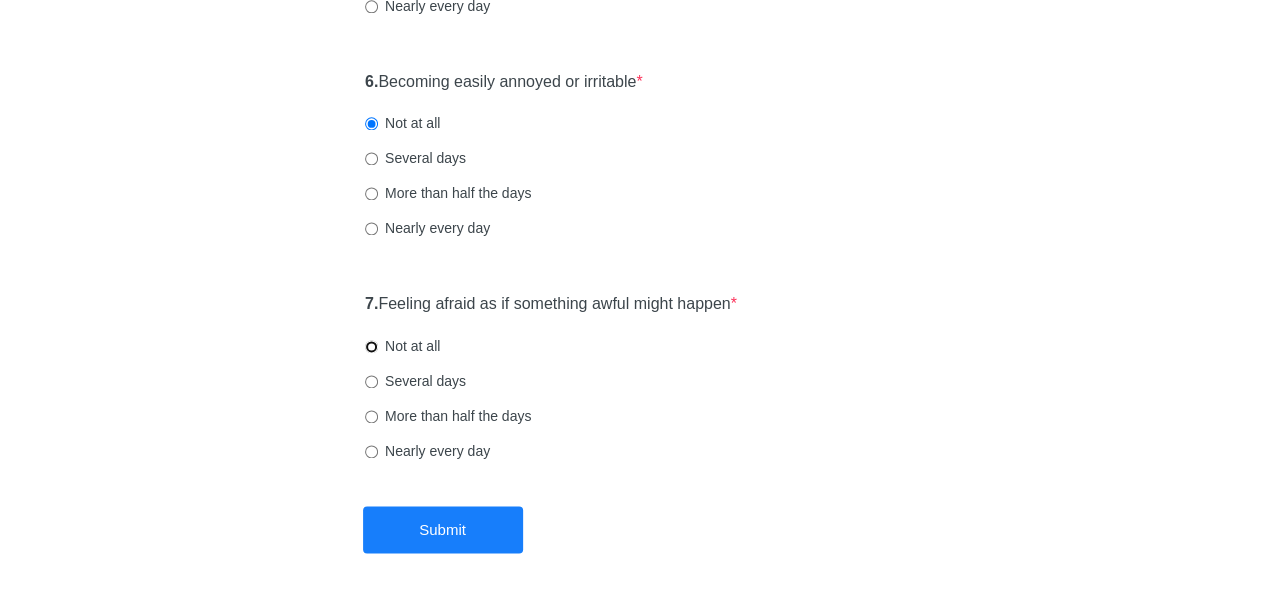 radio on "true" 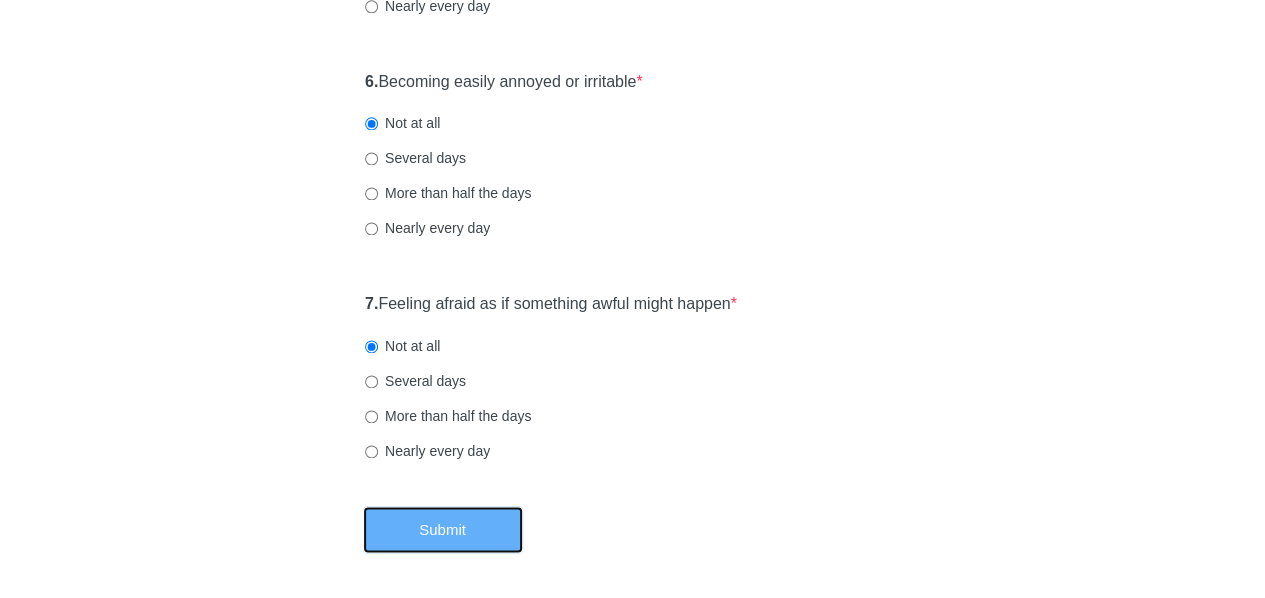 click on "Submit" at bounding box center [443, 529] 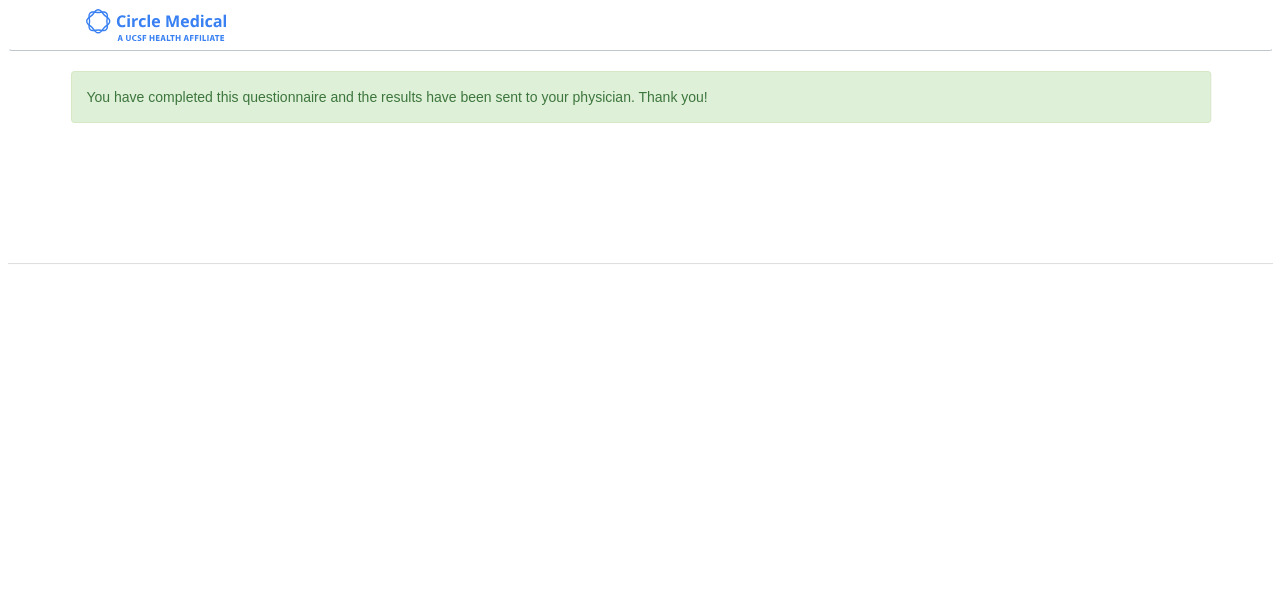 scroll, scrollTop: 0, scrollLeft: 0, axis: both 